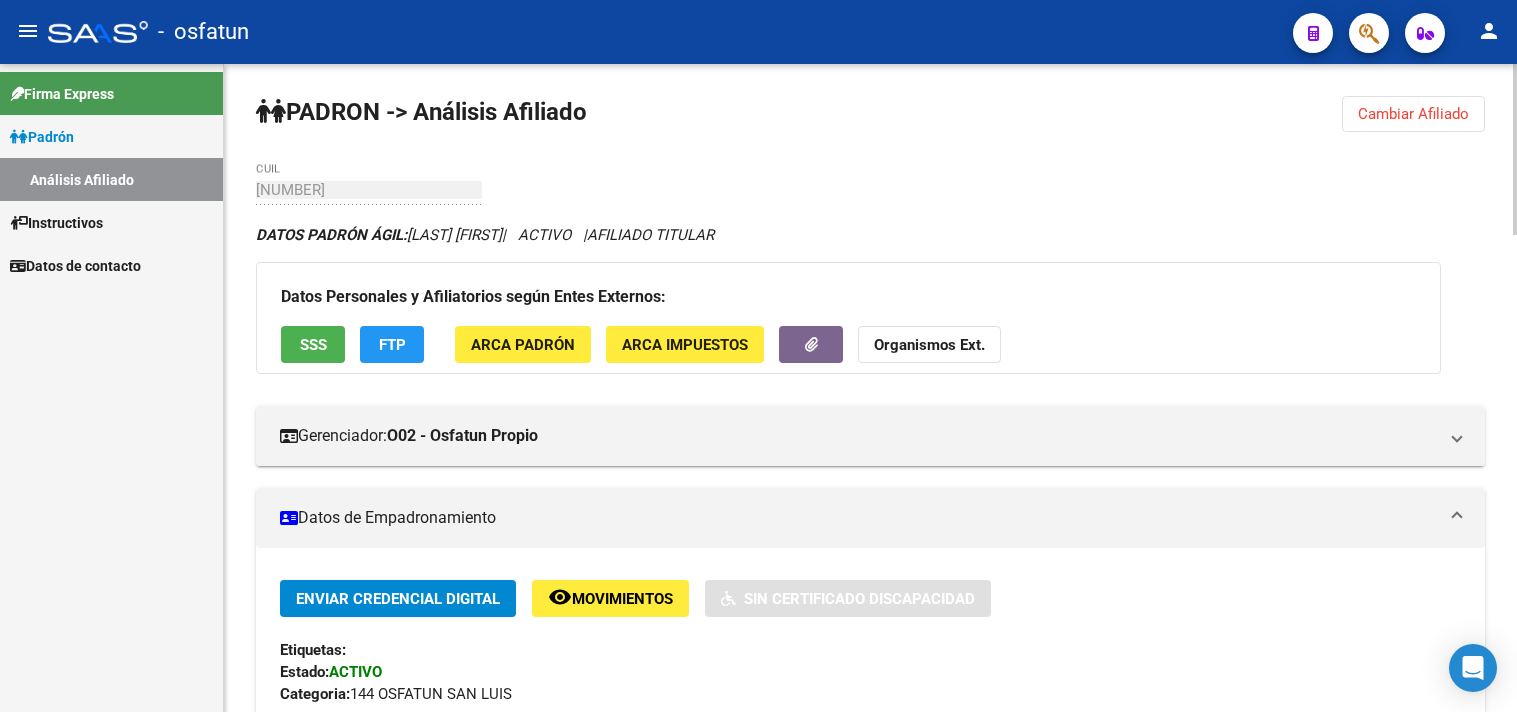 scroll, scrollTop: 0, scrollLeft: 0, axis: both 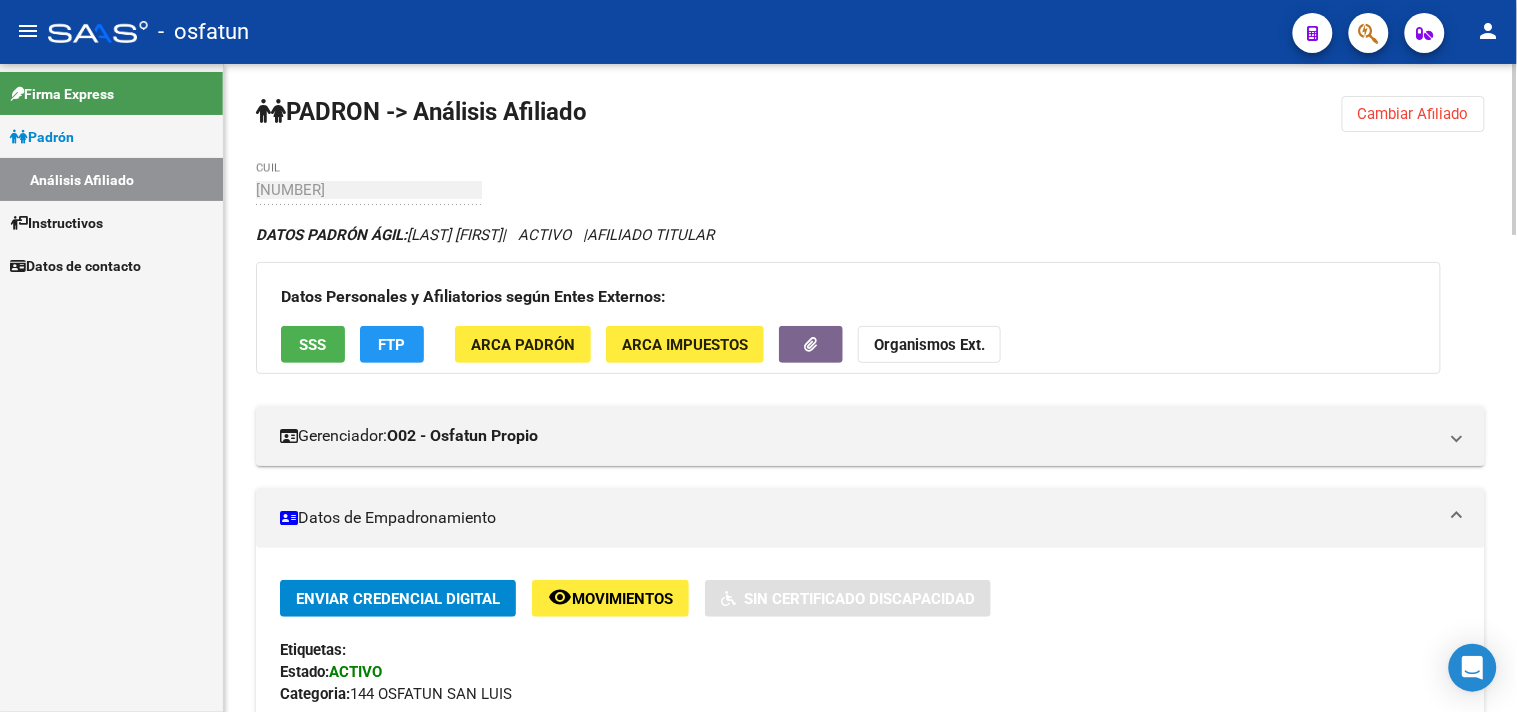drag, startPoint x: 1393, startPoint y: 112, endPoint x: 695, endPoint y: 111, distance: 698.00073 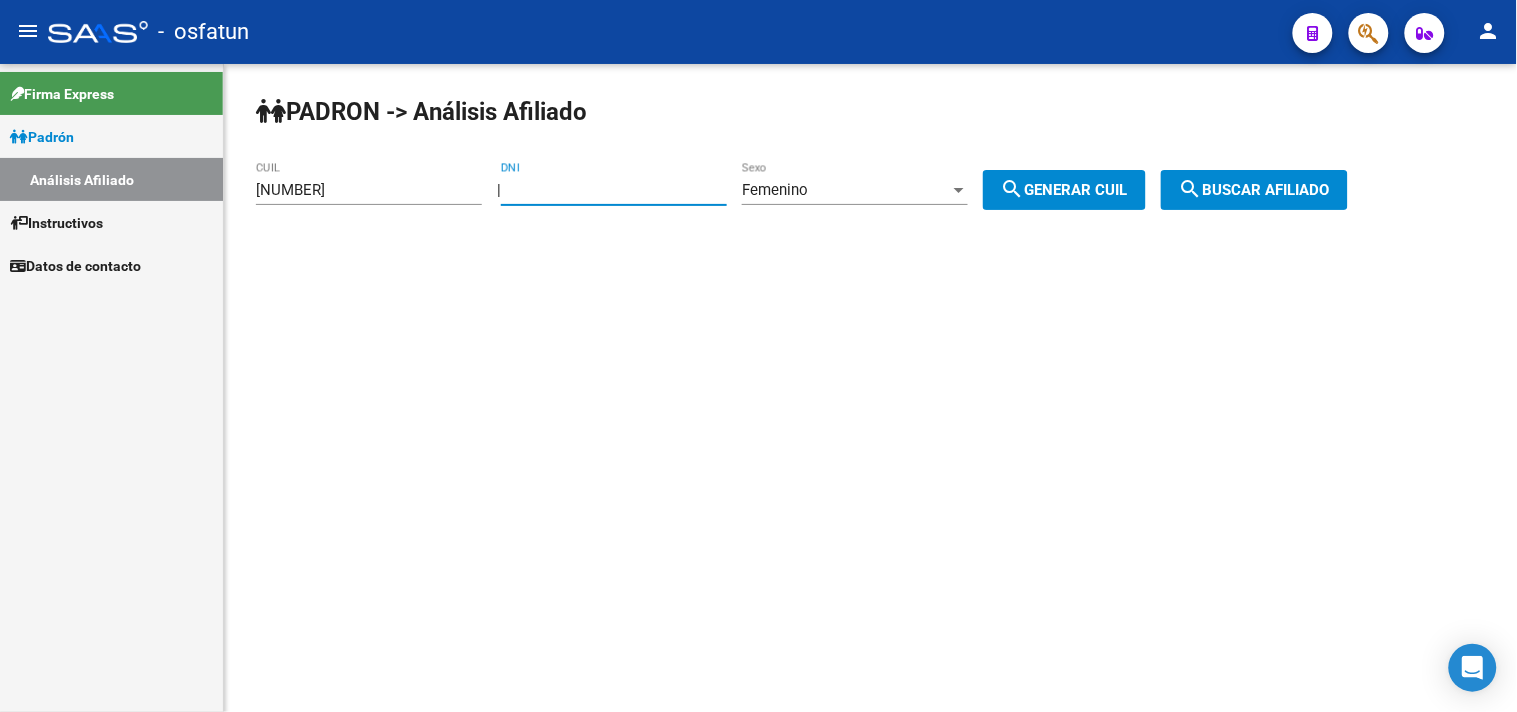 drag, startPoint x: 615, startPoint y: 187, endPoint x: 460, endPoint y: 216, distance: 157.68958 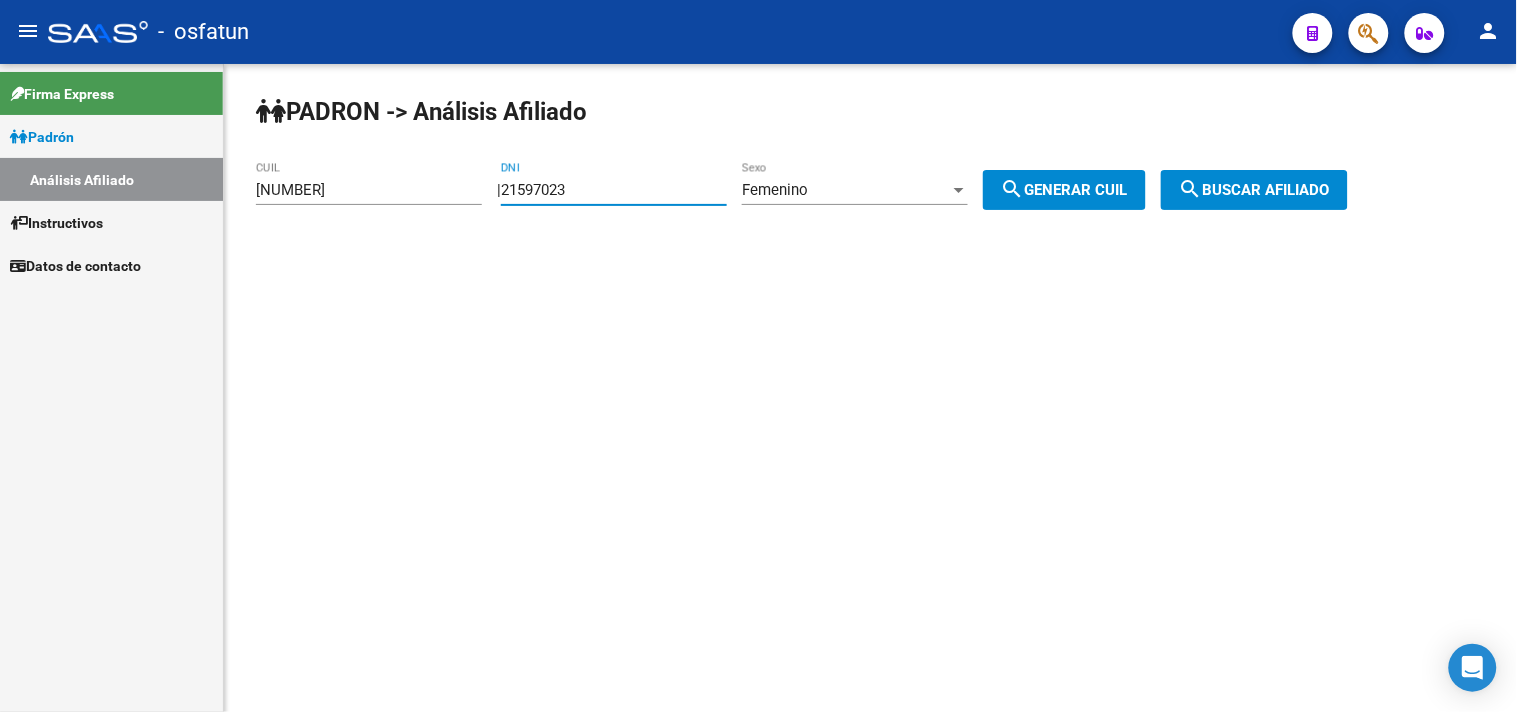 drag, startPoint x: 646, startPoint y: 188, endPoint x: 417, endPoint y: 202, distance: 229.42755 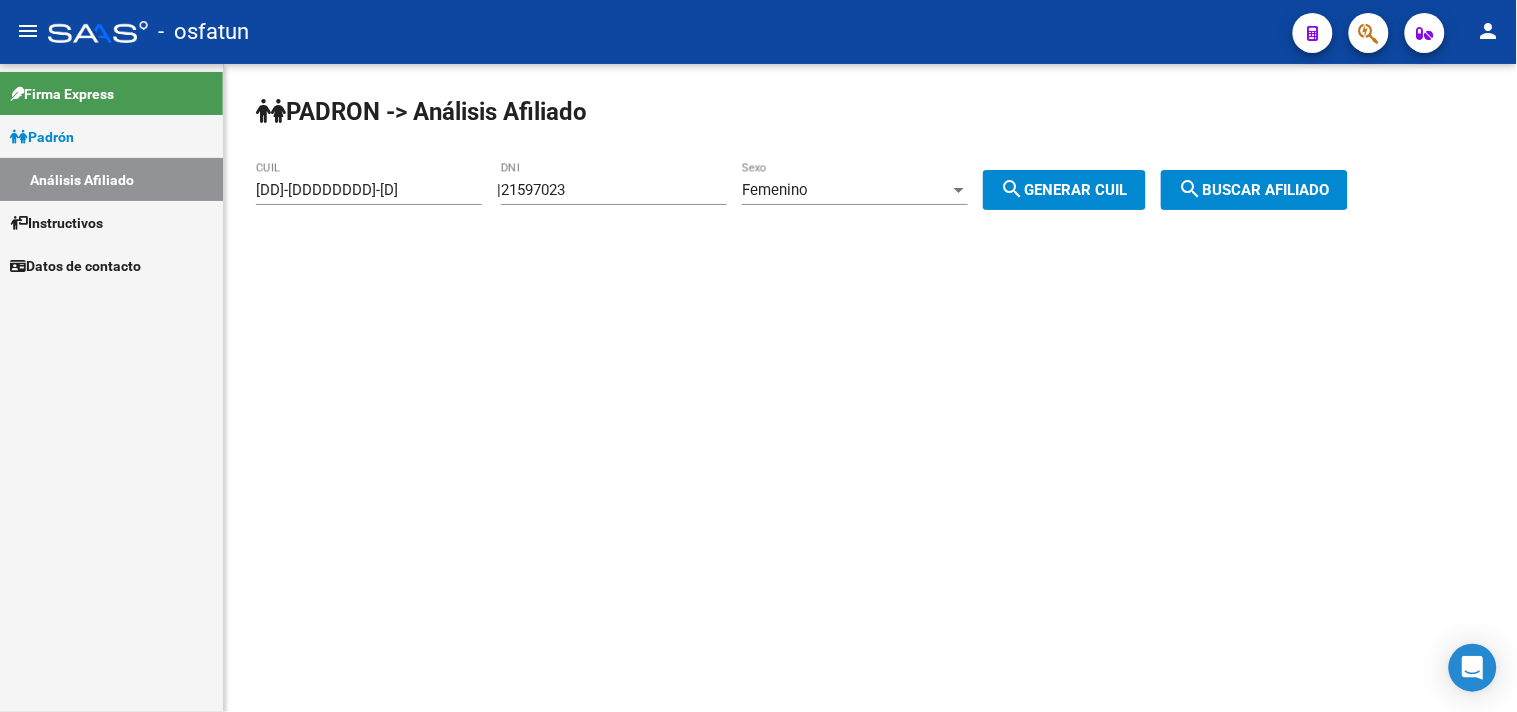 click on "search  Buscar afiliado" 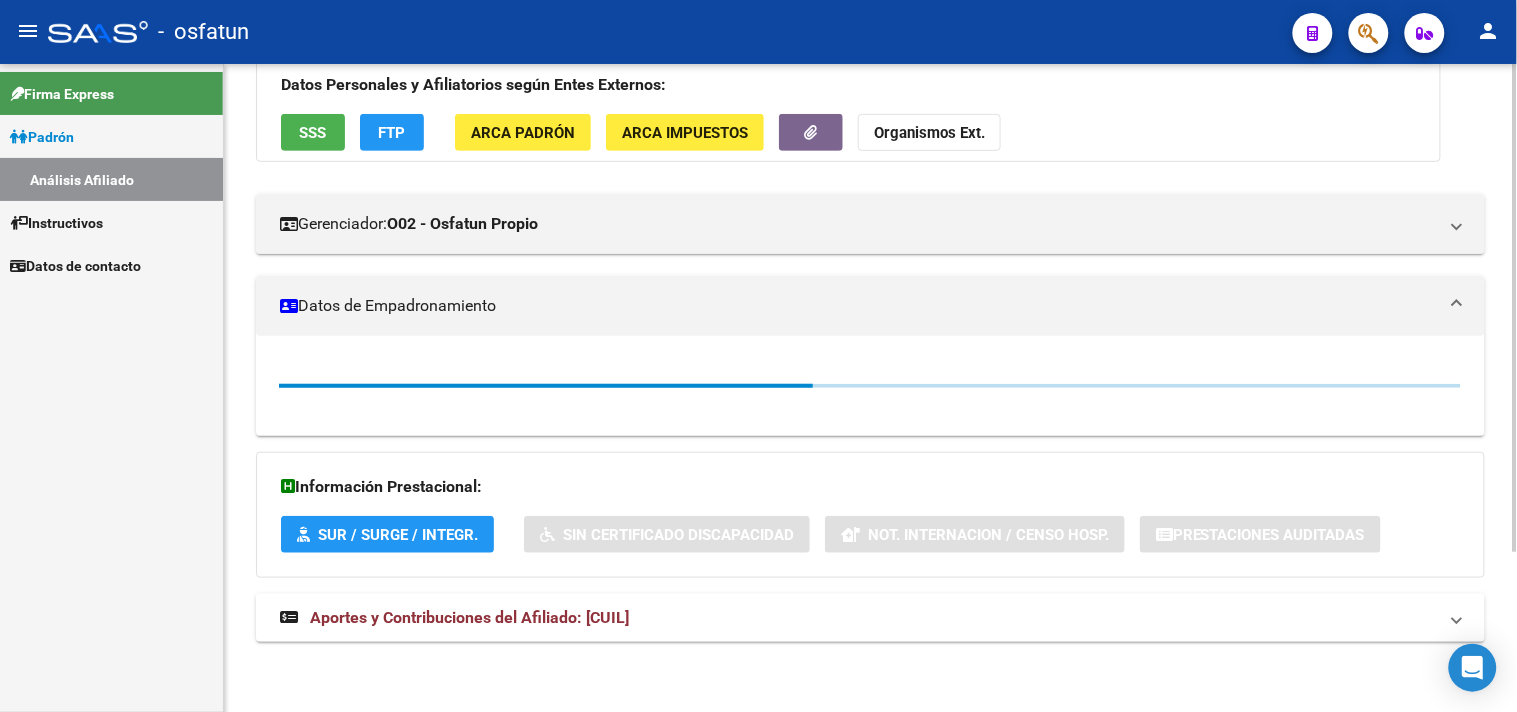click on "DATOS PADRÓN ÁGIL: ESCUDERO YANINA CELESTE | ACTIVO | AFILIADO TITULAR Datos Personales y Afiliatorios según Entes Externos: SSS FTP ARCA Padrón ARCA Impuestos Organismos Ext. Gerenciador: O02 - Osfatun Propio Atención telefónica: Atención emergencias: Otros Datos Útiles: Datos de Empadronamiento Información Prestacional: SUR / SURGE / INTEGR. Sin Certificado Discapacidad Not. Internacion / Censo Hosp. Prestaciones Auditadas Aportes y Contribuciones del Afiliado: [NUMBER] Hemos buscado el CUIL - [NUMBER] - y el mismo no existe en nuestra información procesada de aportes y contribuciones El mismo fue buscado en: Cuenta Corriente Devengada de Régimen General Cuenta Corriente Devengada de Monotributo / Personal Doméstico Percibidos de Aportes Detallado Percibido por Fiscalización Percibido Total Archivos de Transferencias de ARCA Archivos de Nóminas ARCA Archivo Desempleo ANSES Archivos de SANO de ARCA" 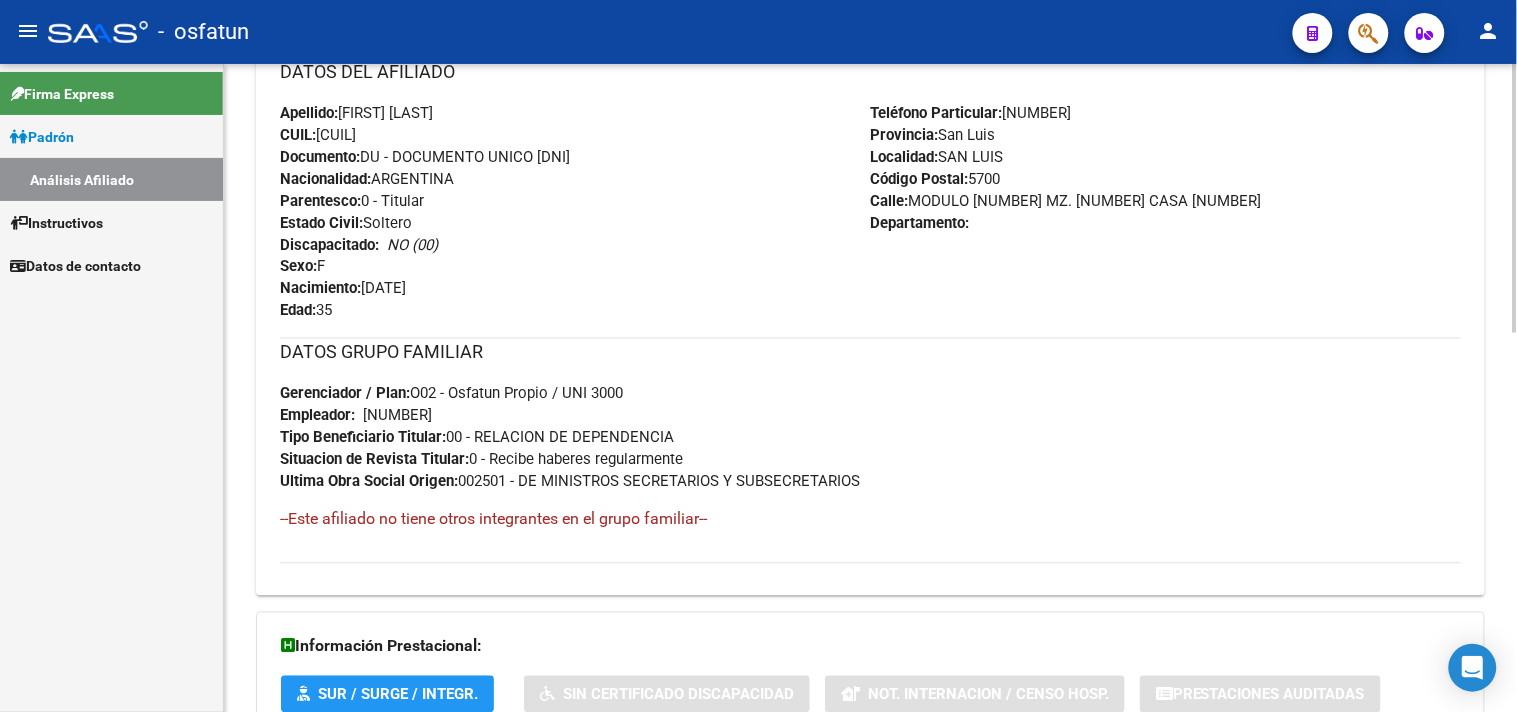 scroll, scrollTop: 930, scrollLeft: 0, axis: vertical 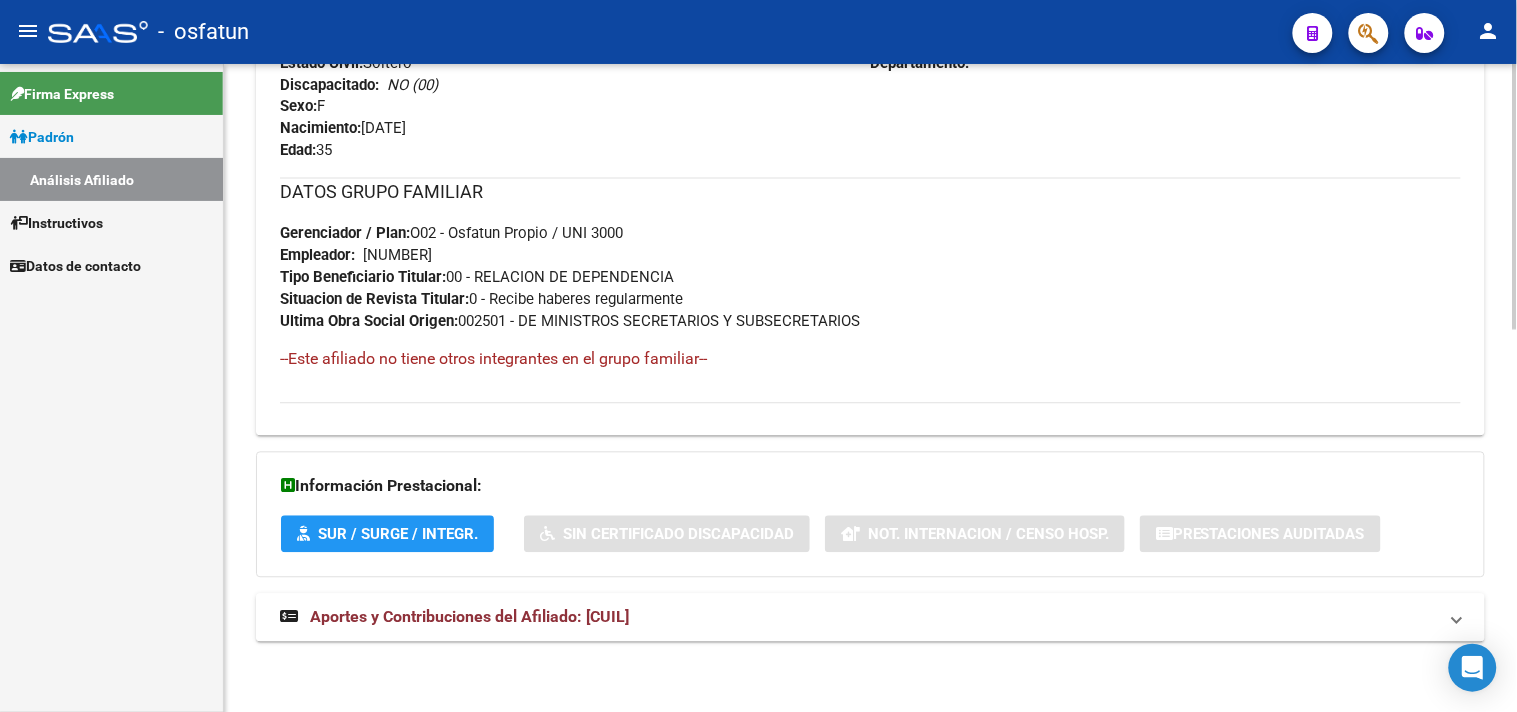 drag, startPoint x: 471, startPoint y: 637, endPoint x: 456, endPoint y: 613, distance: 28.301943 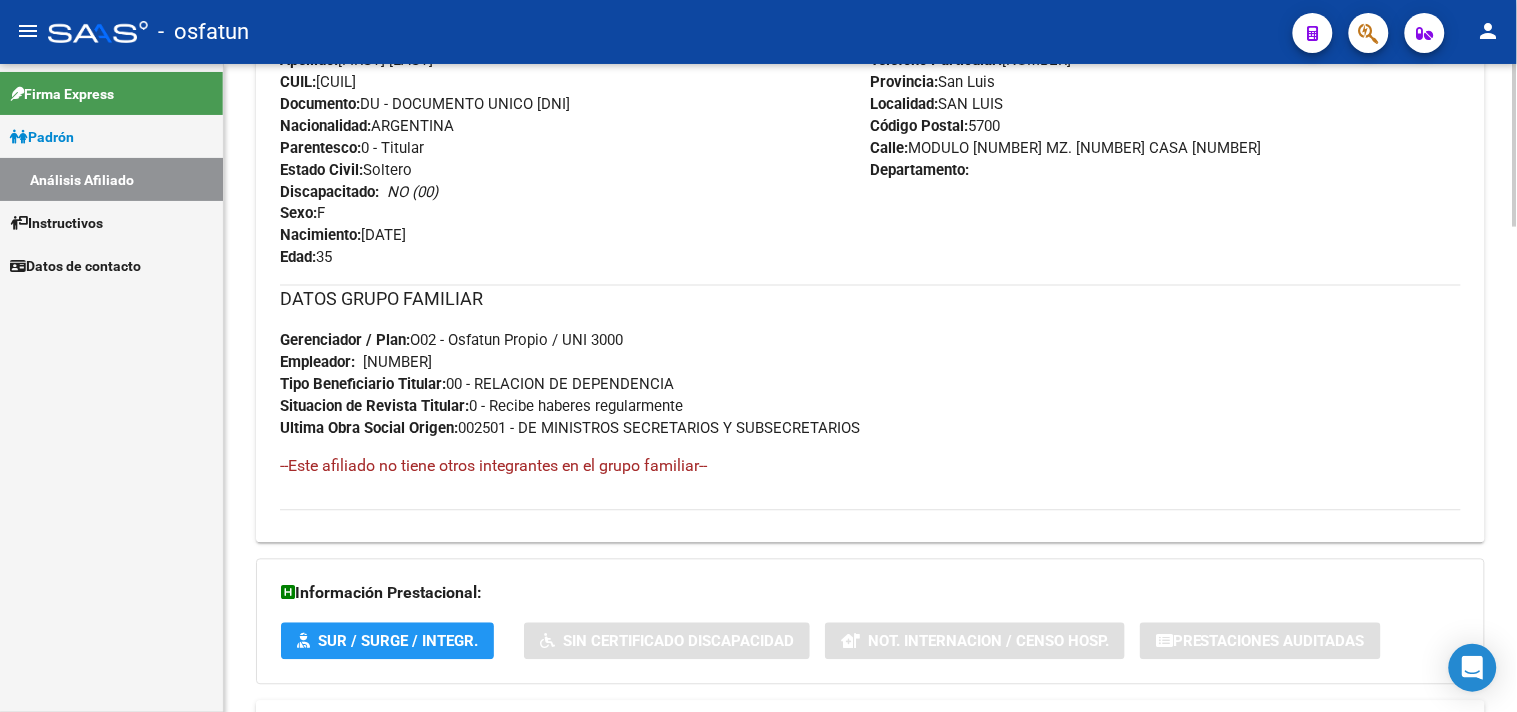 scroll, scrollTop: 710, scrollLeft: 0, axis: vertical 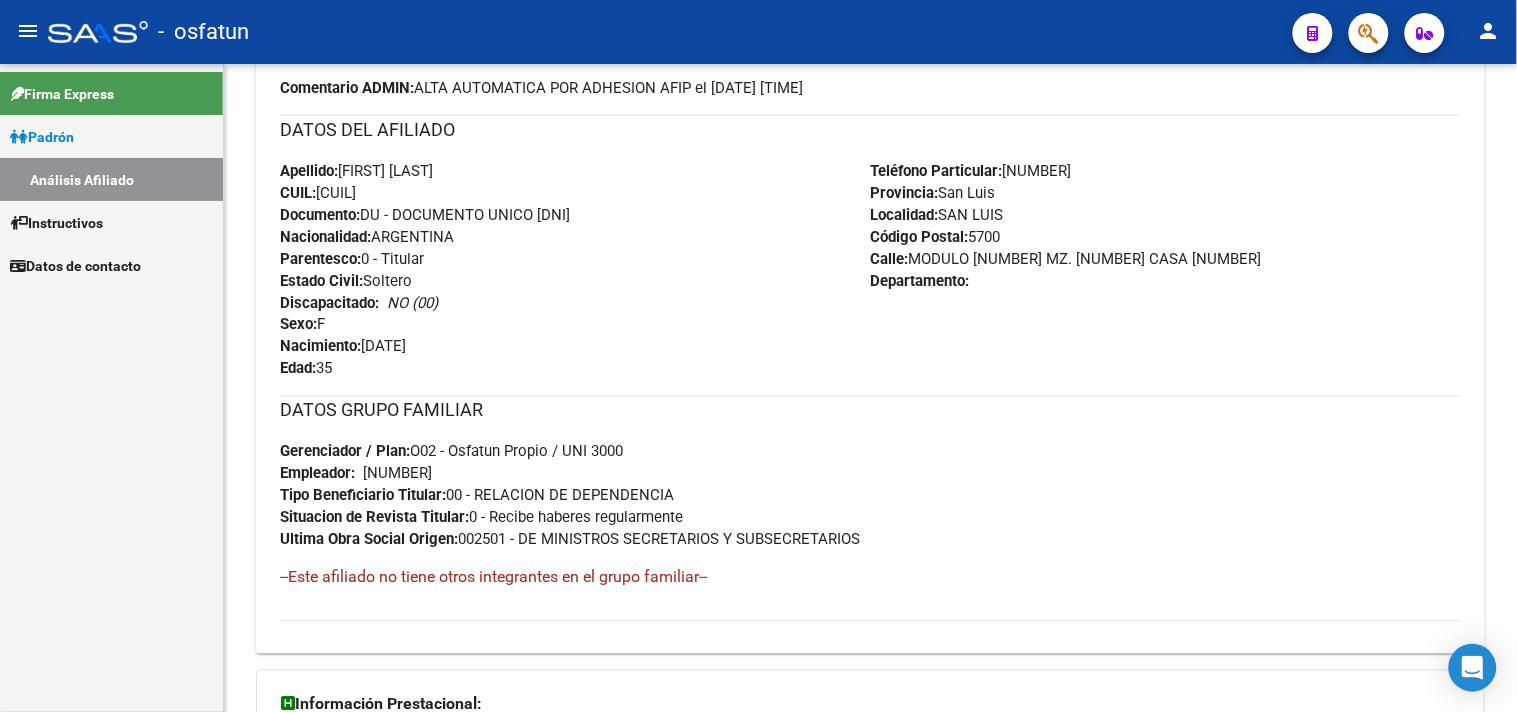 click on "Padrón" at bounding box center (111, 136) 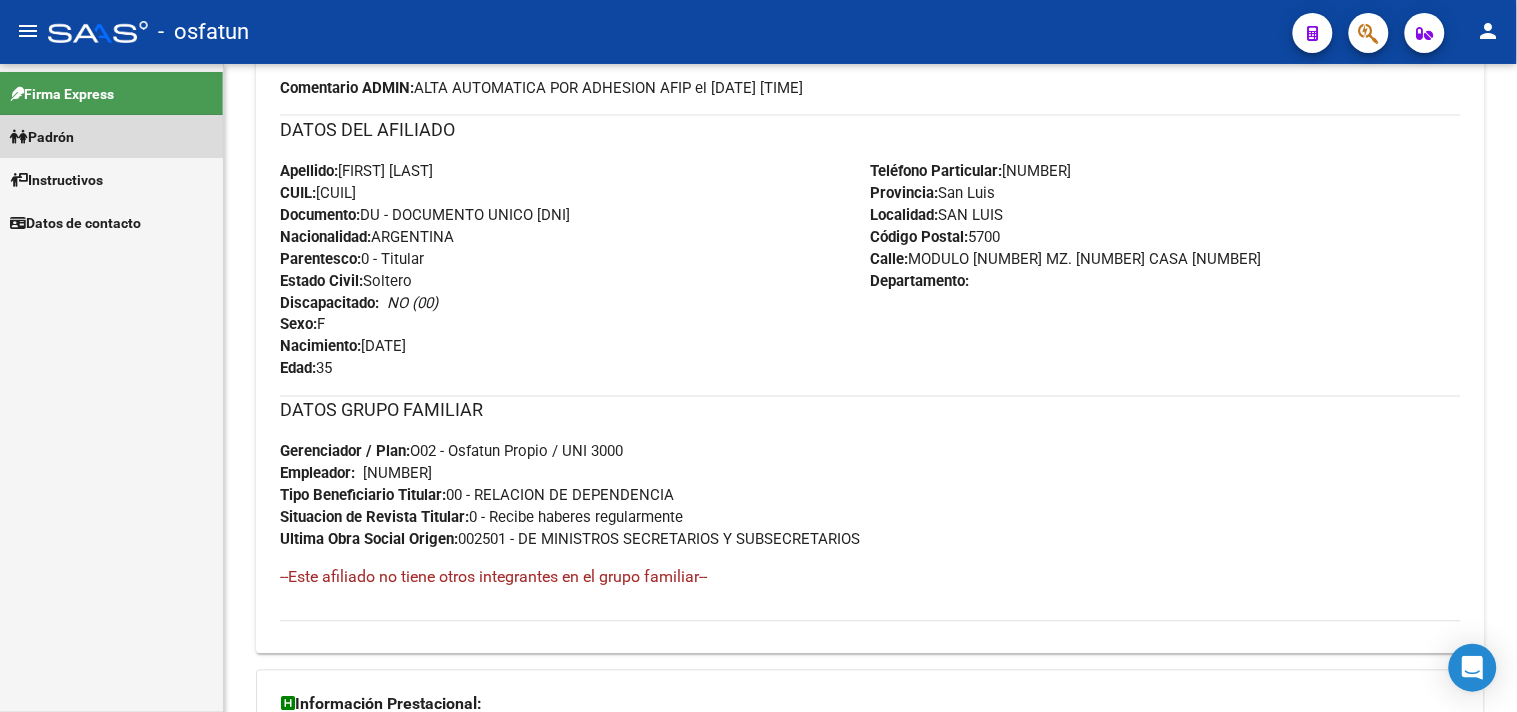 click on "Padrón" at bounding box center [111, 136] 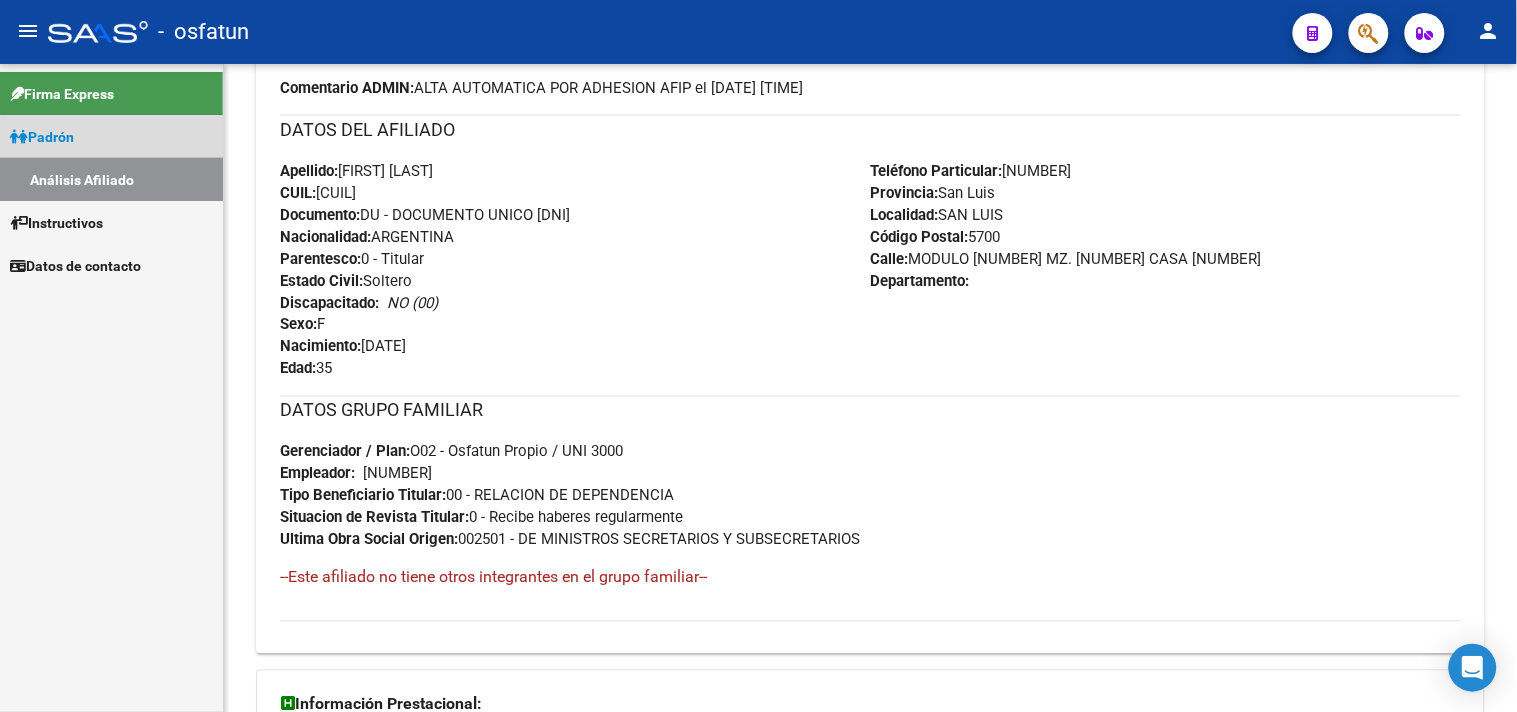 click on "Análisis Afiliado" at bounding box center (111, 179) 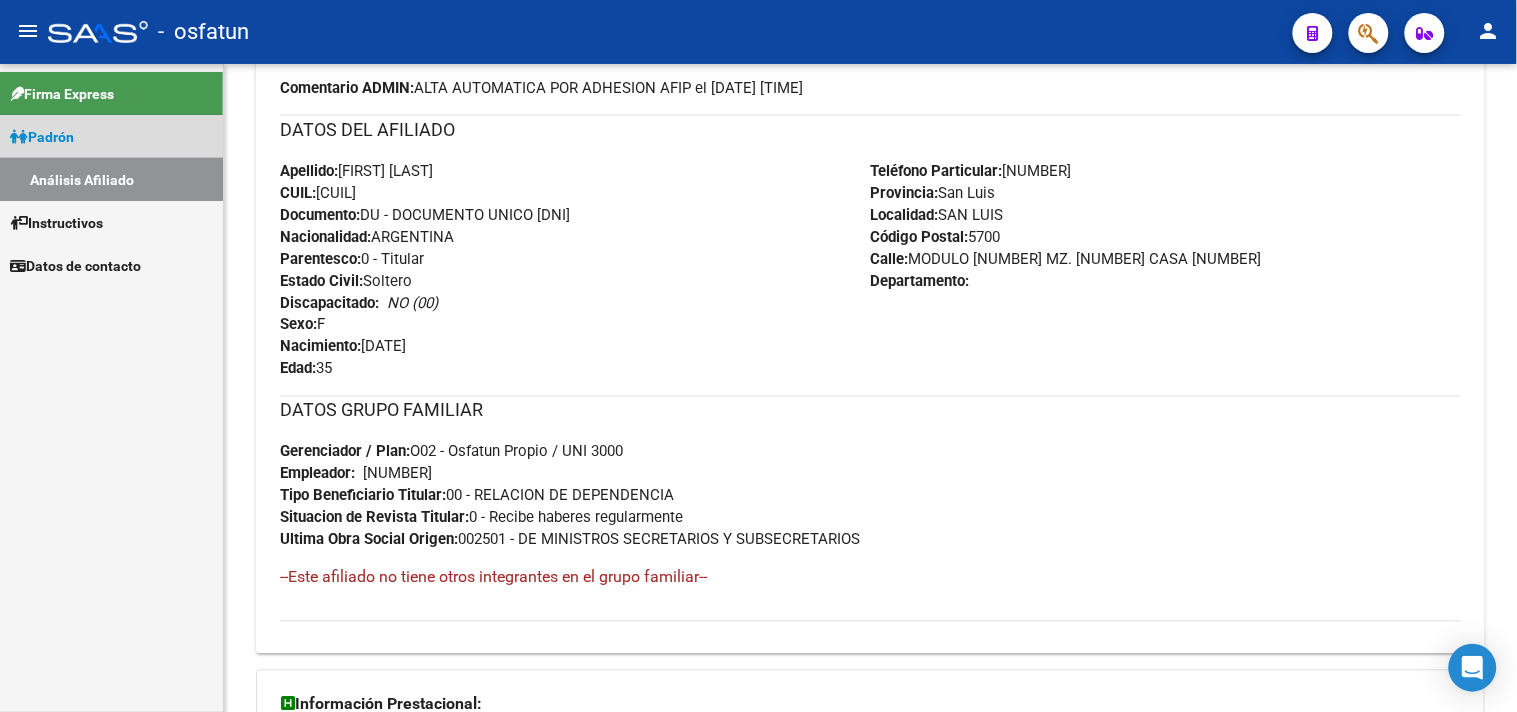 click on "Análisis Afiliado" at bounding box center (111, 179) 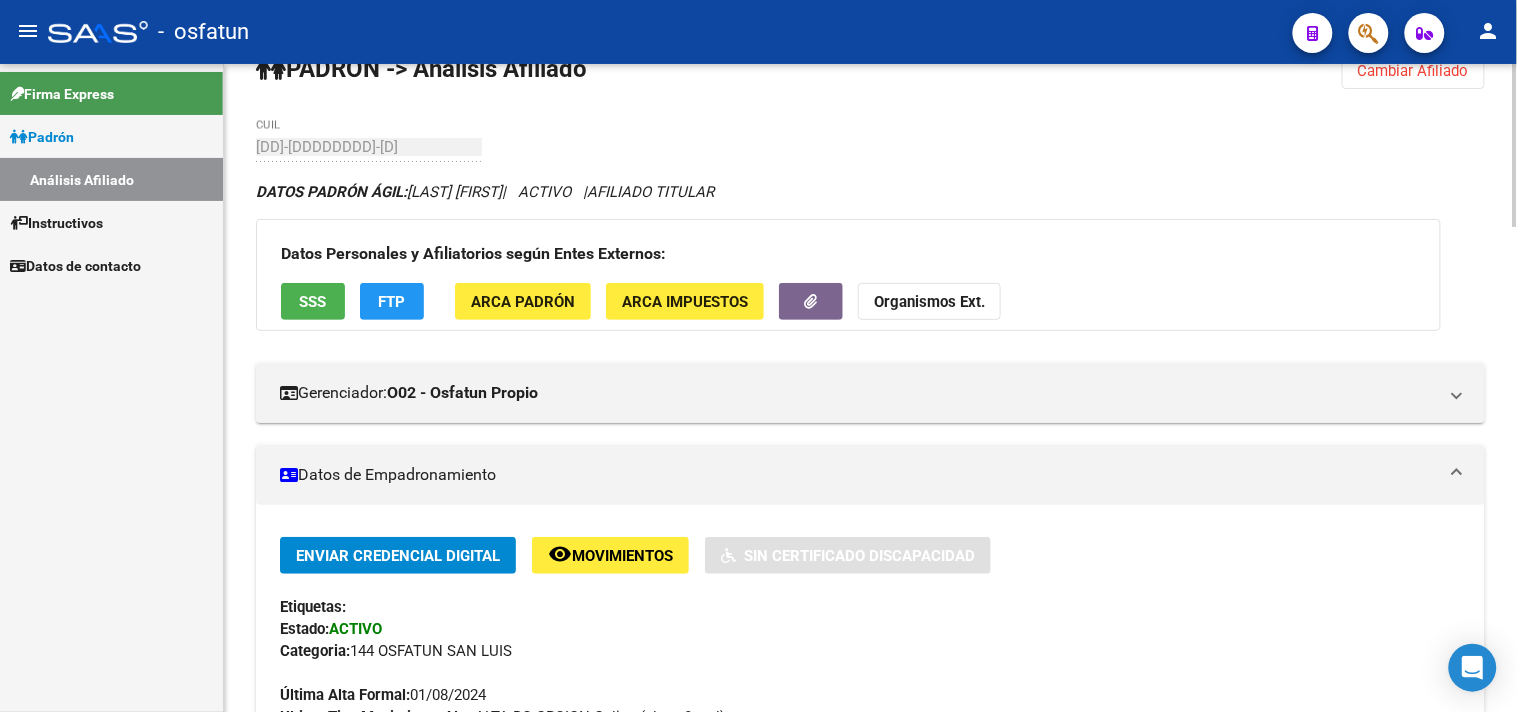 scroll, scrollTop: 0, scrollLeft: 0, axis: both 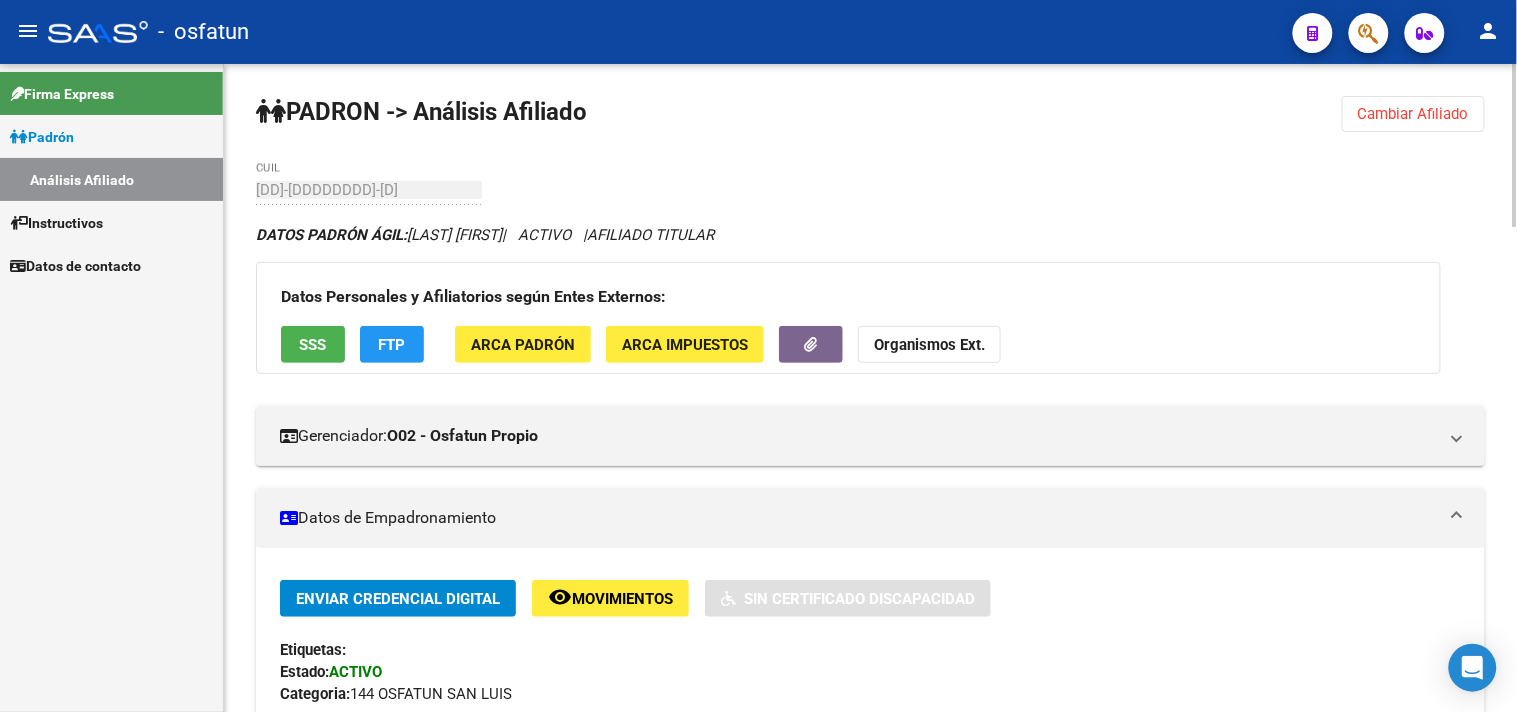 click on "Cambiar Afiliado" 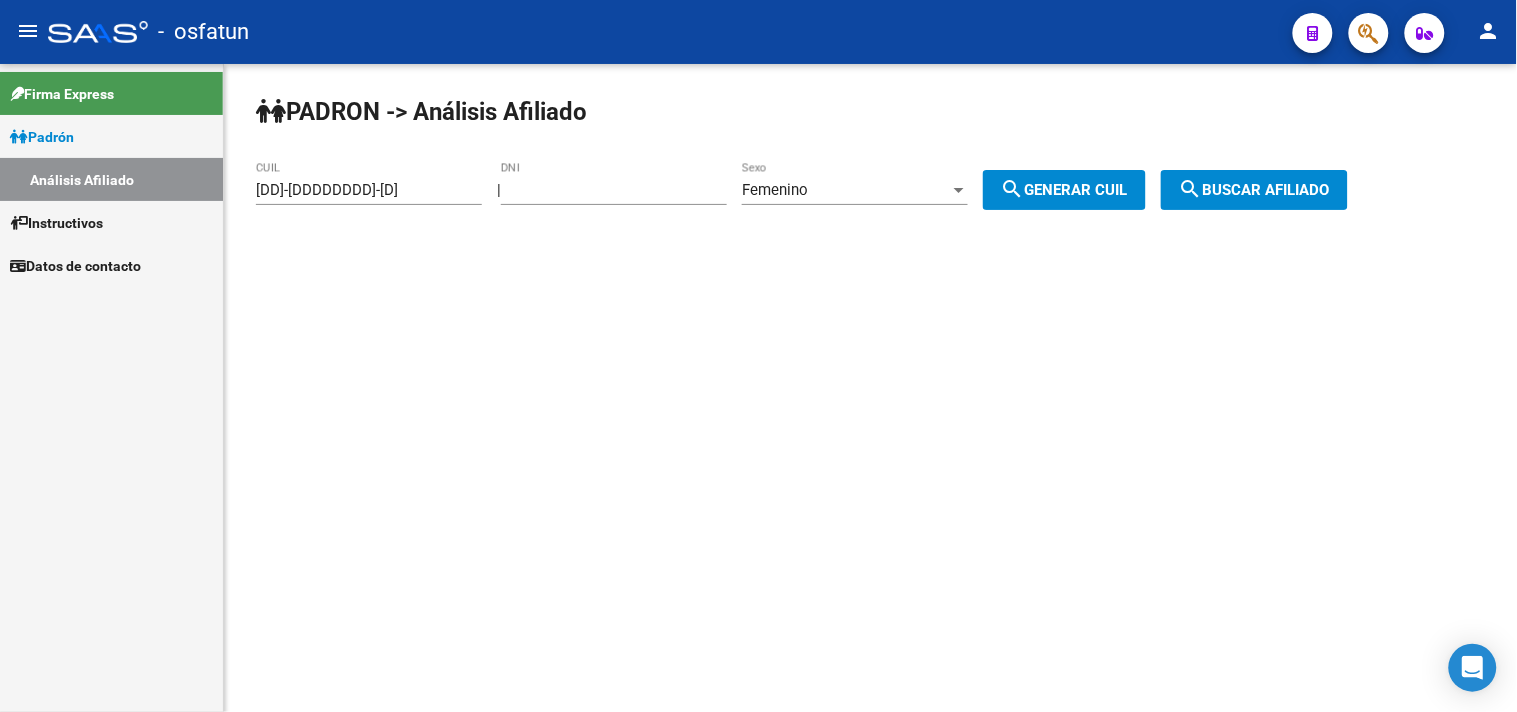 click on "[DNI] DNI" 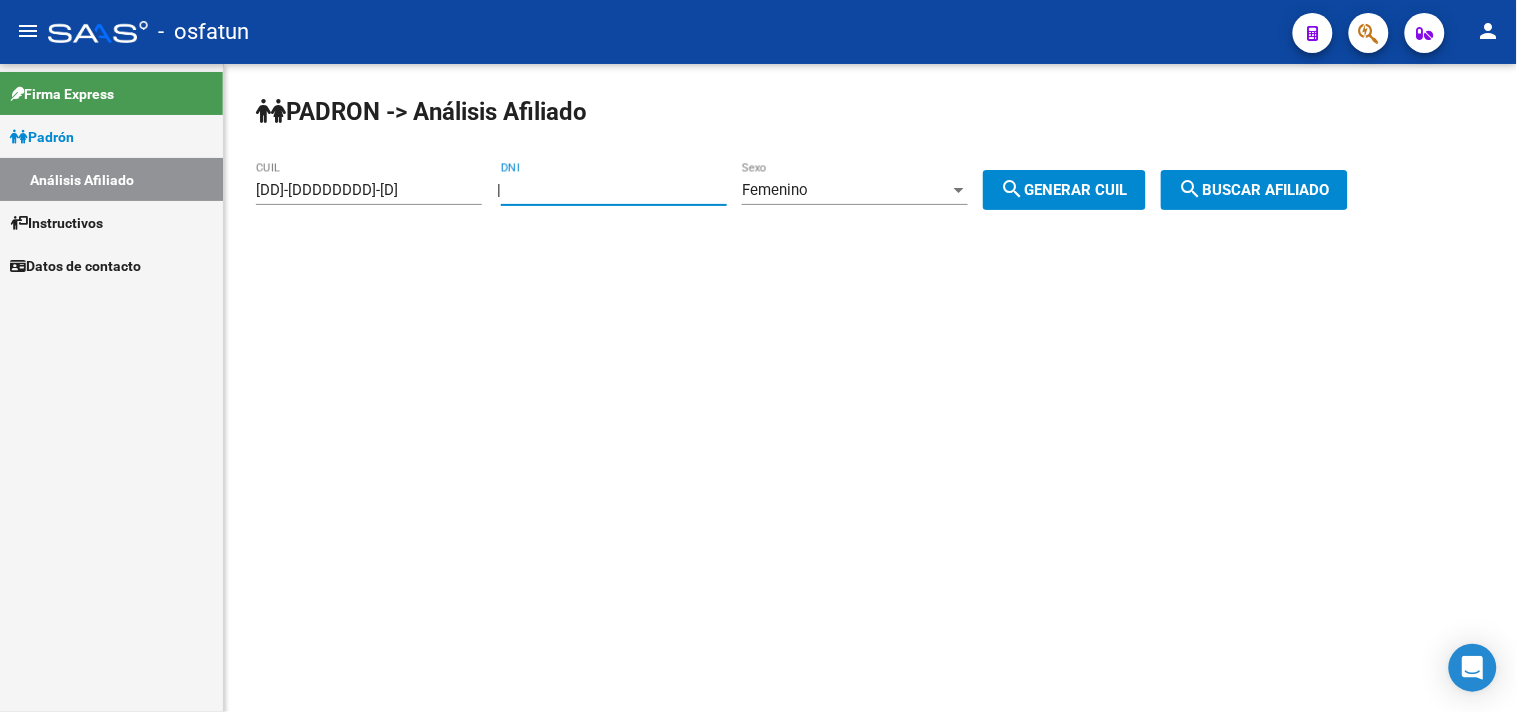 drag, startPoint x: 612, startPoint y: 193, endPoint x: 284, endPoint y: 206, distance: 328.2575 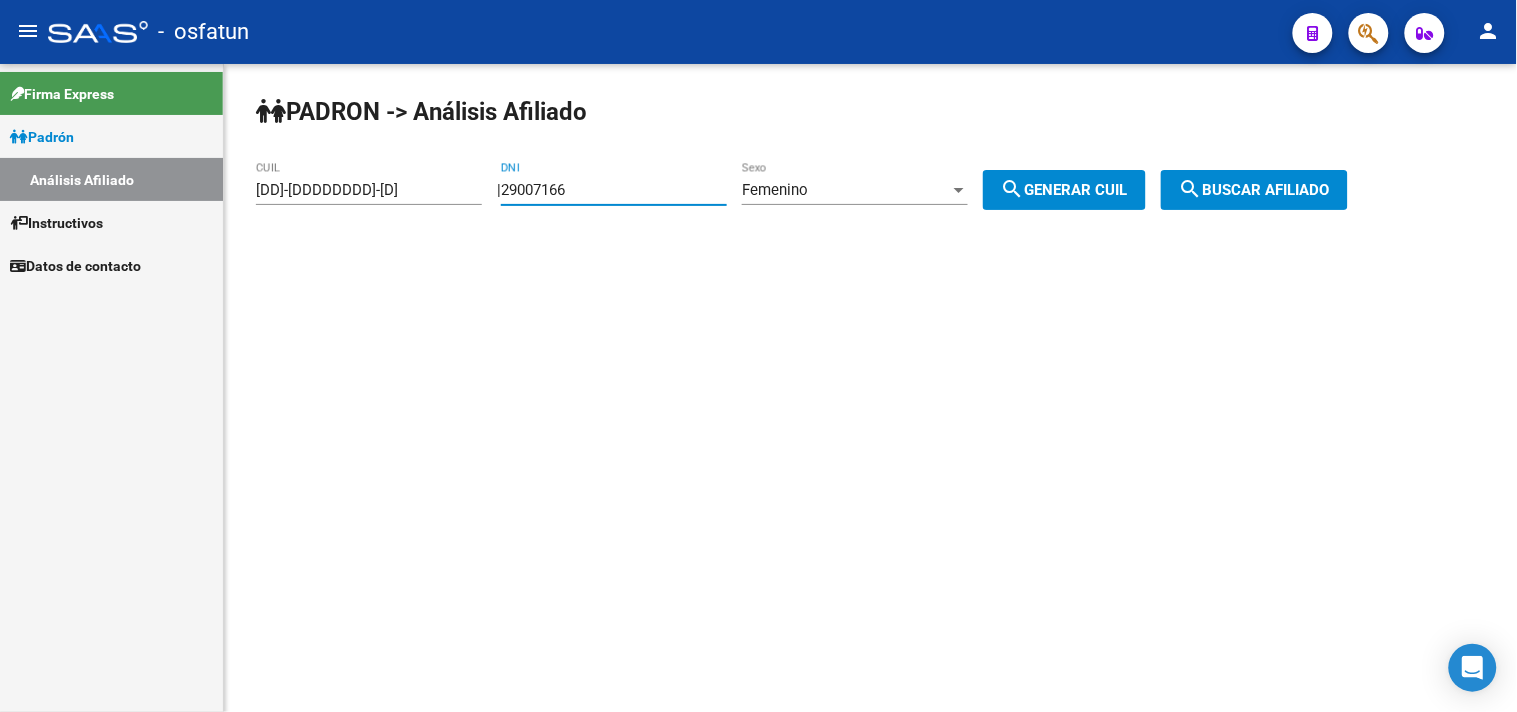 type on "29007166" 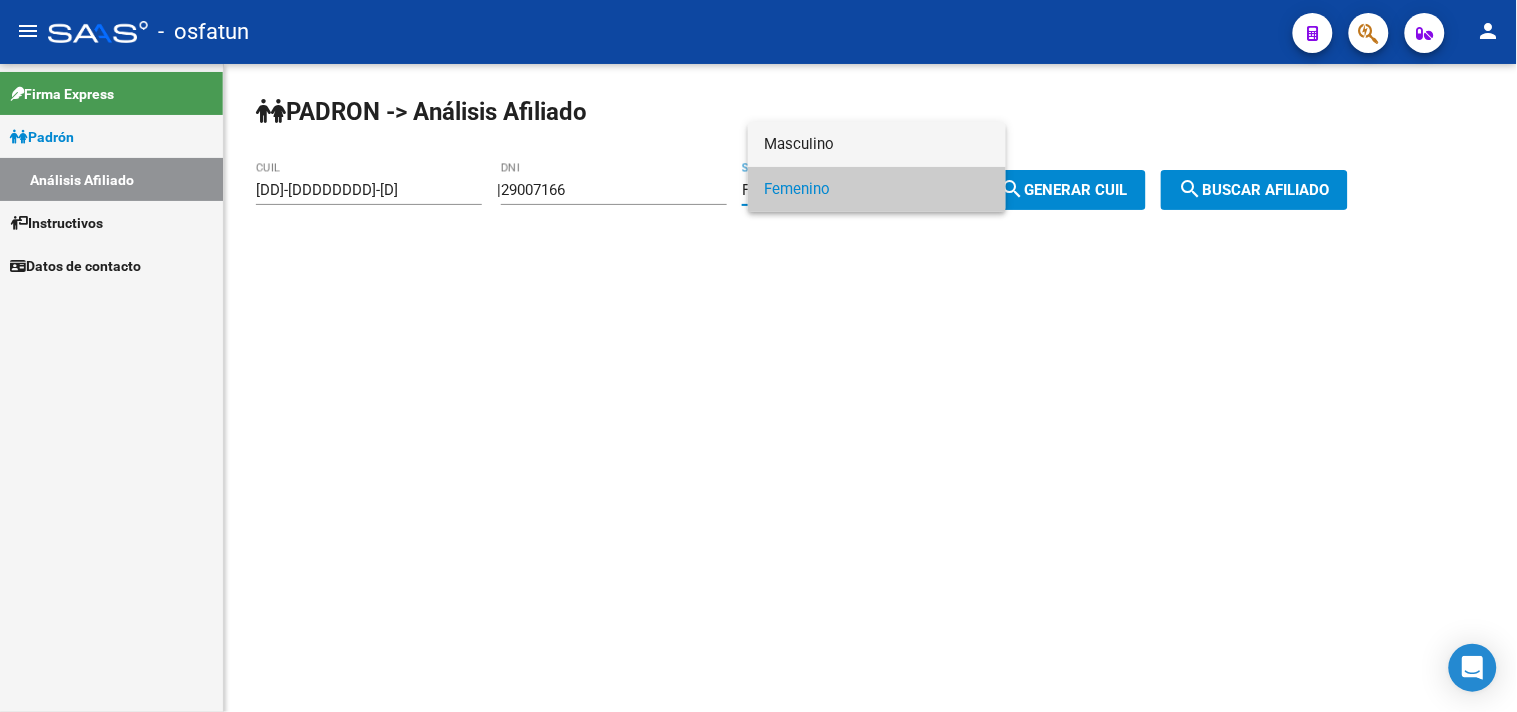 click on "Masculino" at bounding box center (877, 144) 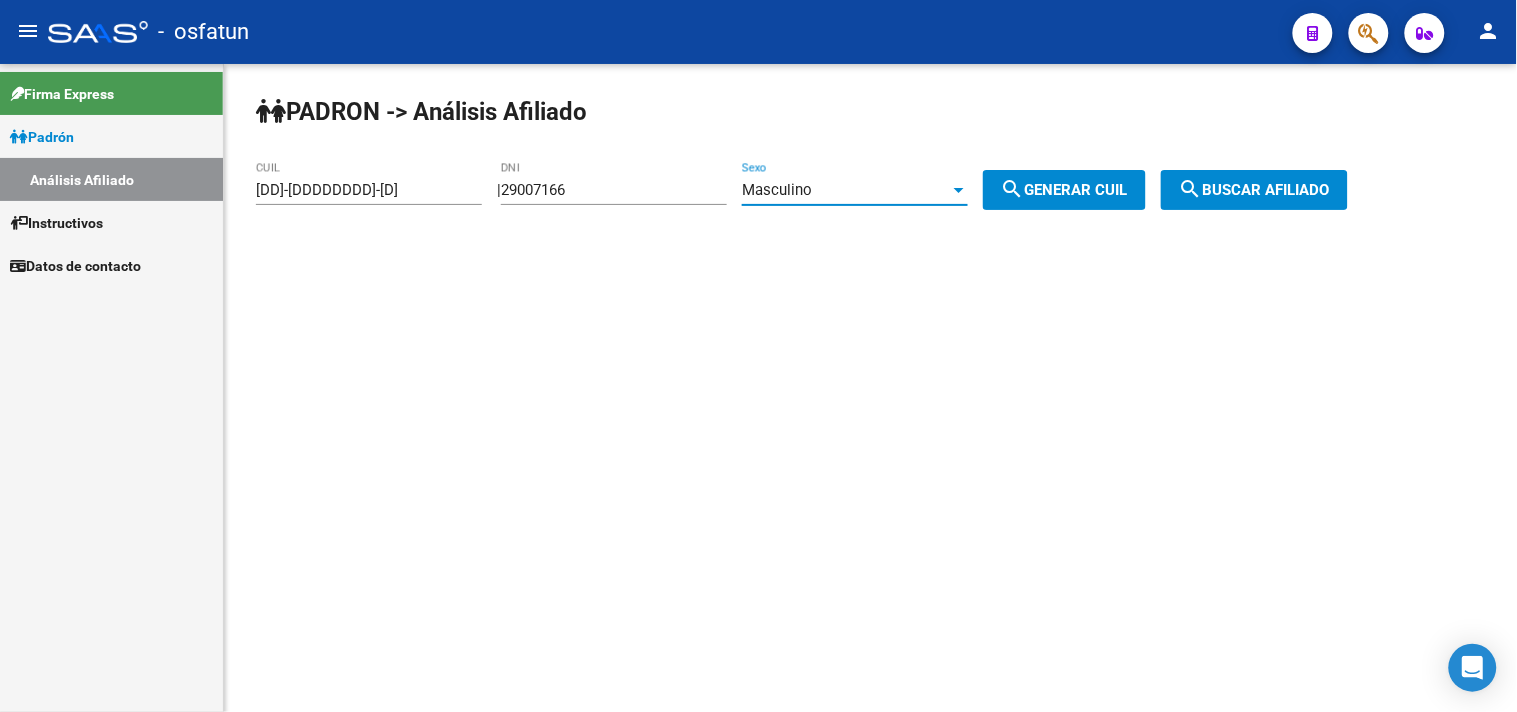 click on "search  Generar CUIL" 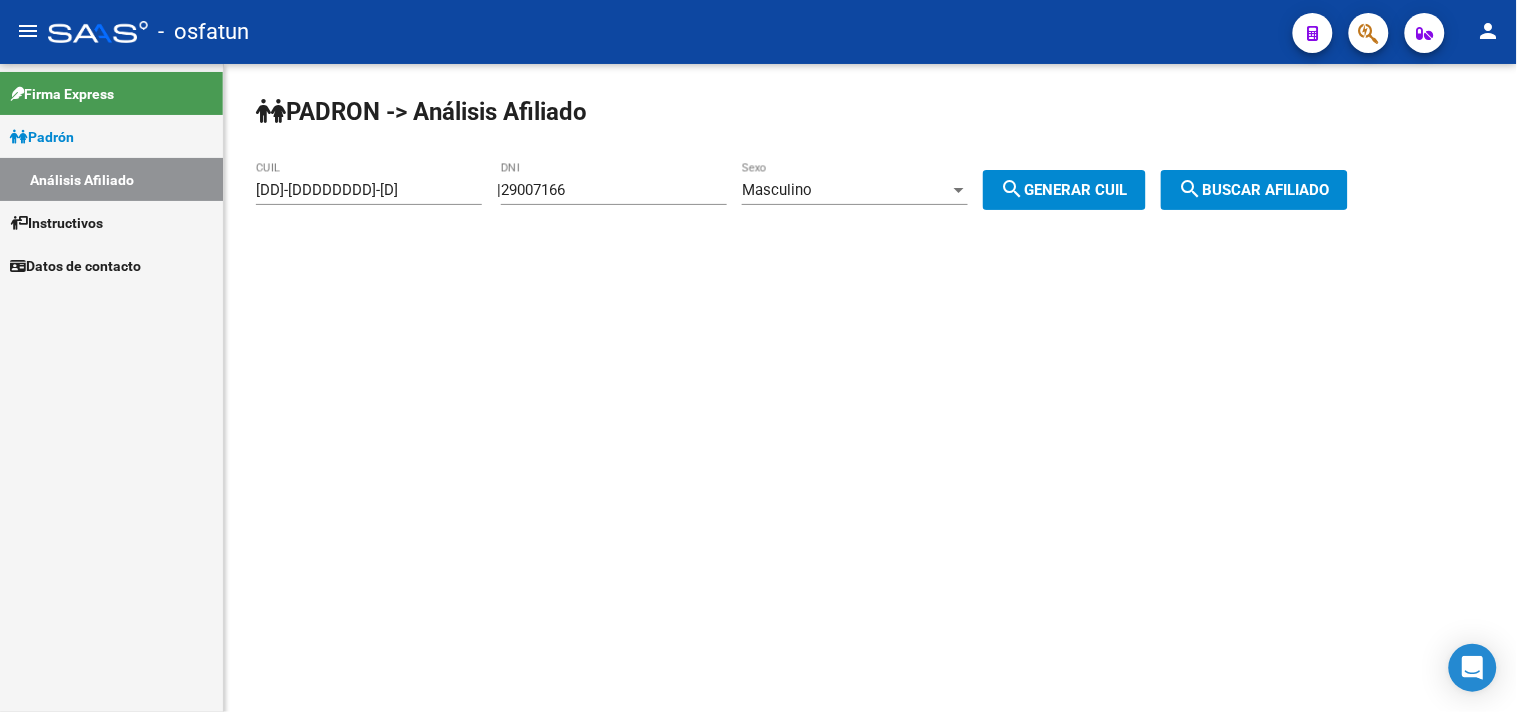 click on "search  Buscar afiliado" 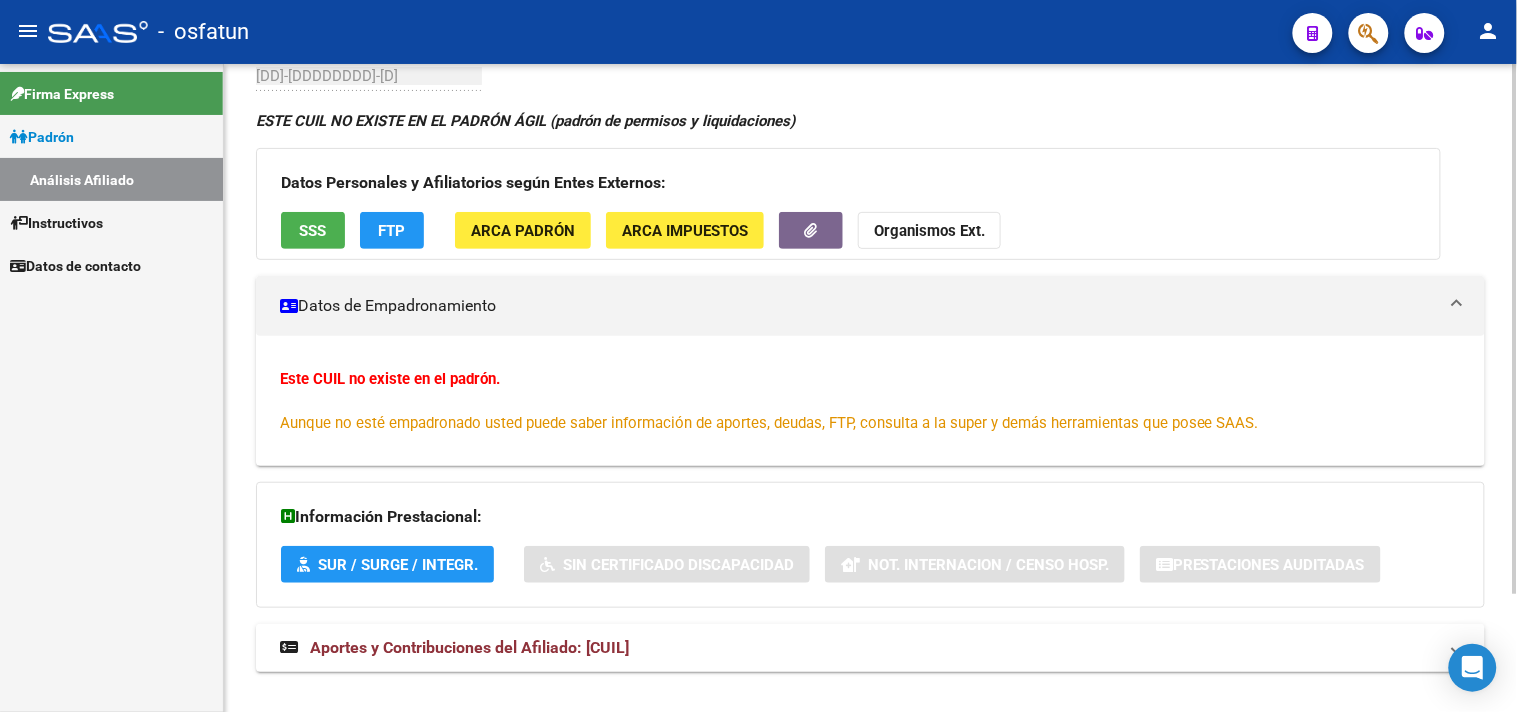 scroll, scrollTop: 0, scrollLeft: 0, axis: both 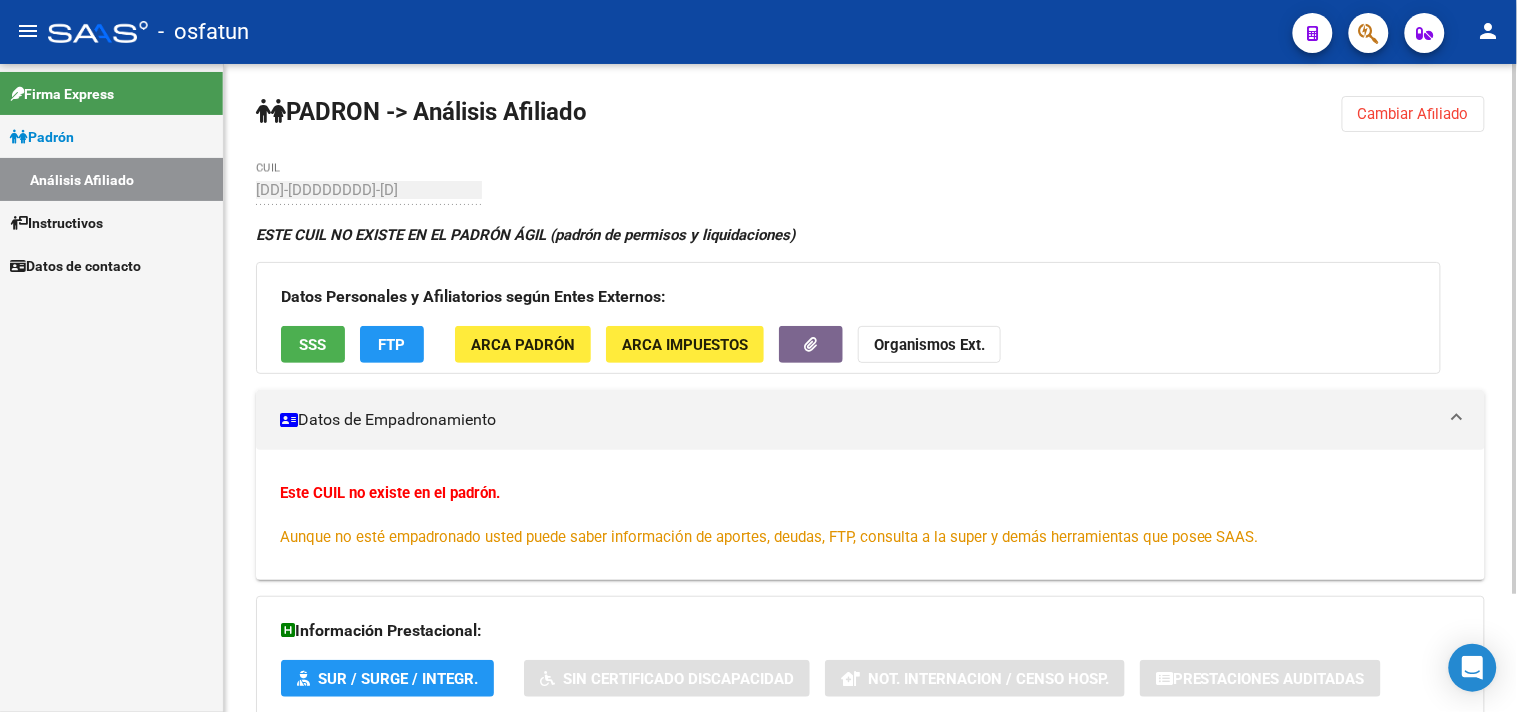 click on "Cambiar Afiliado" 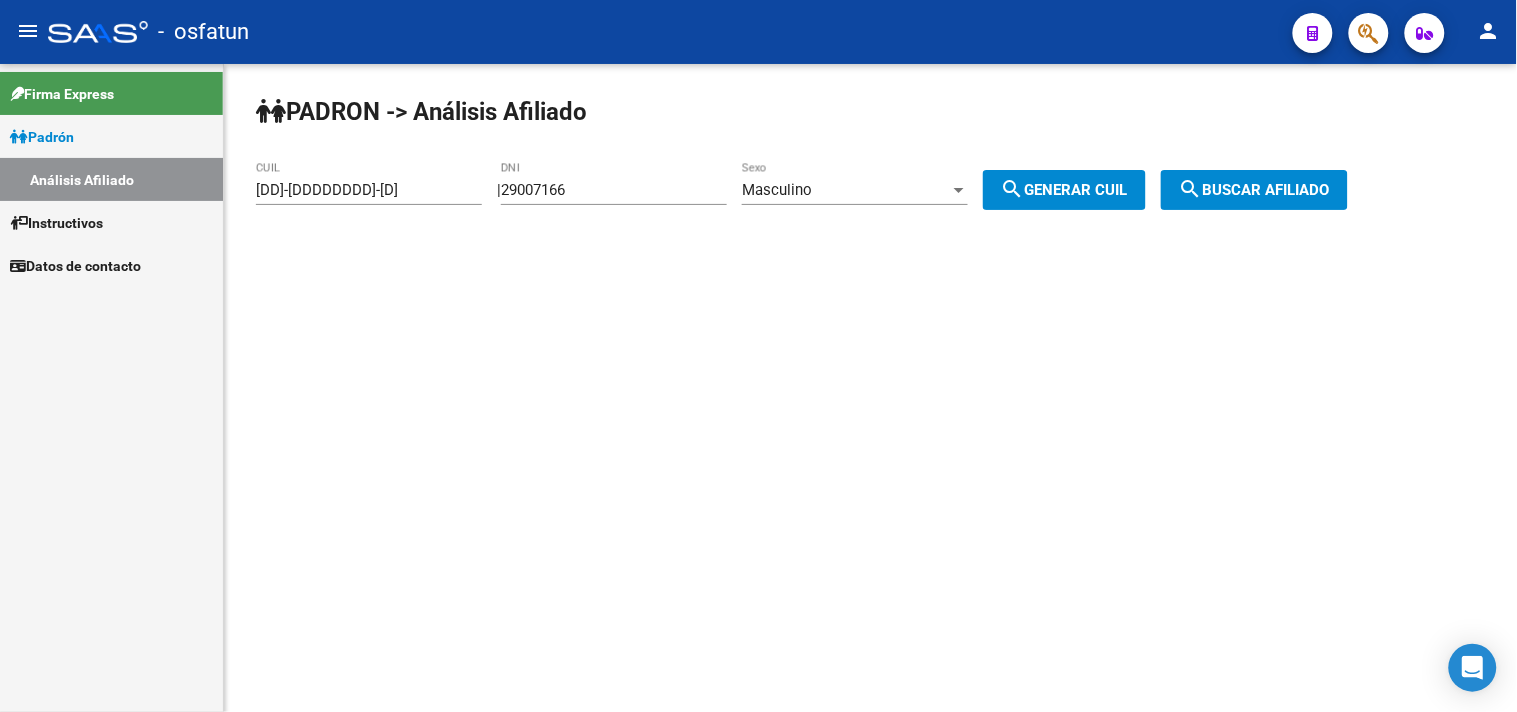 click on "Masculino Sexo" 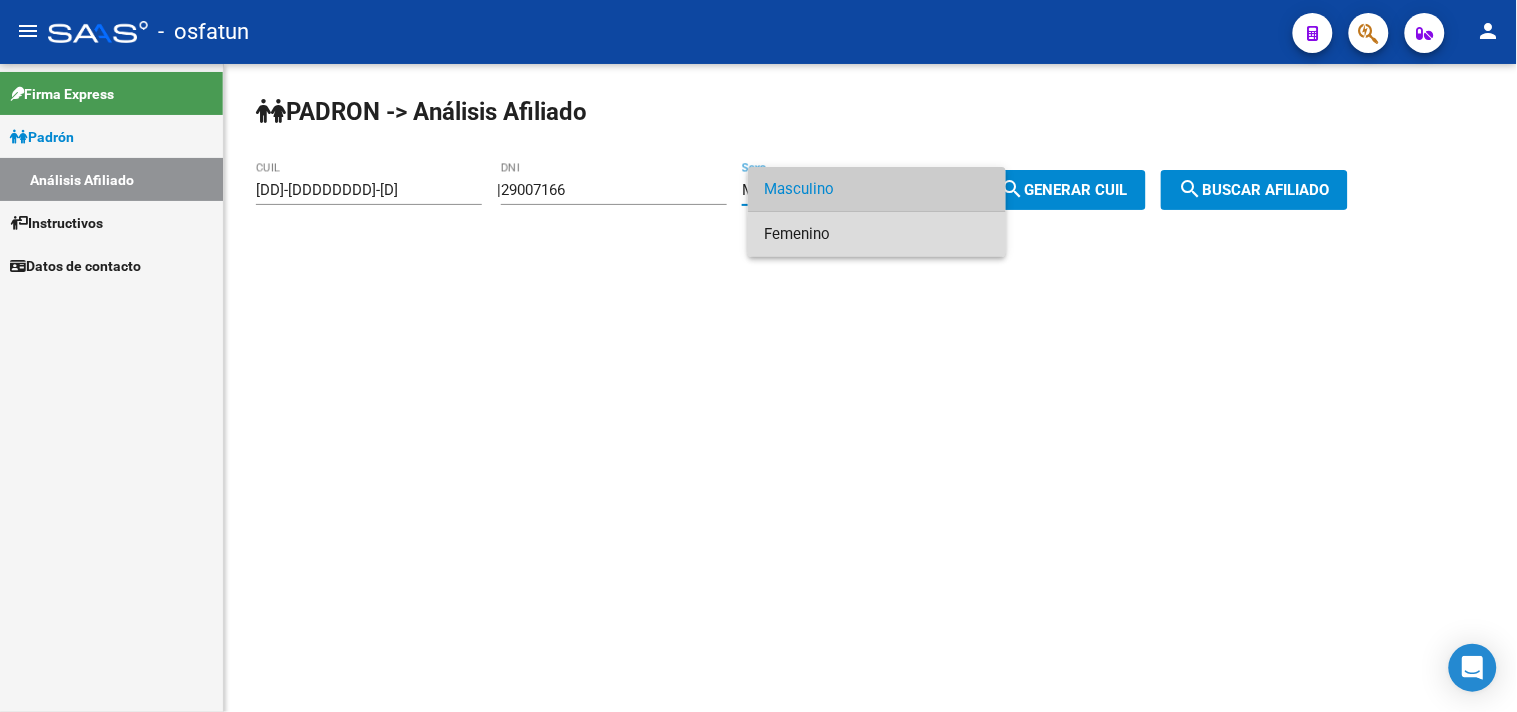 click on "Femenino" at bounding box center [877, 234] 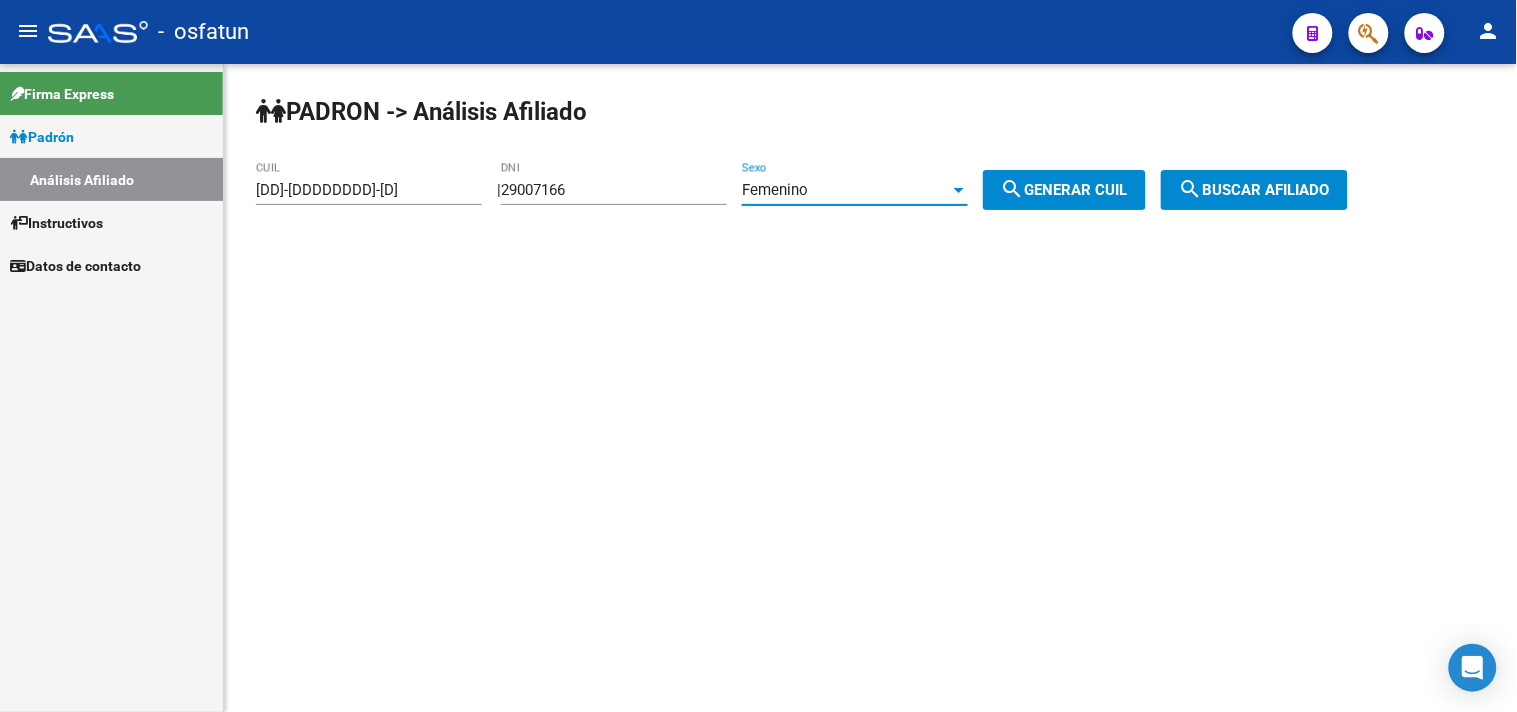 drag, startPoint x: 1041, startPoint y: 190, endPoint x: 1200, endPoint y: 190, distance: 159 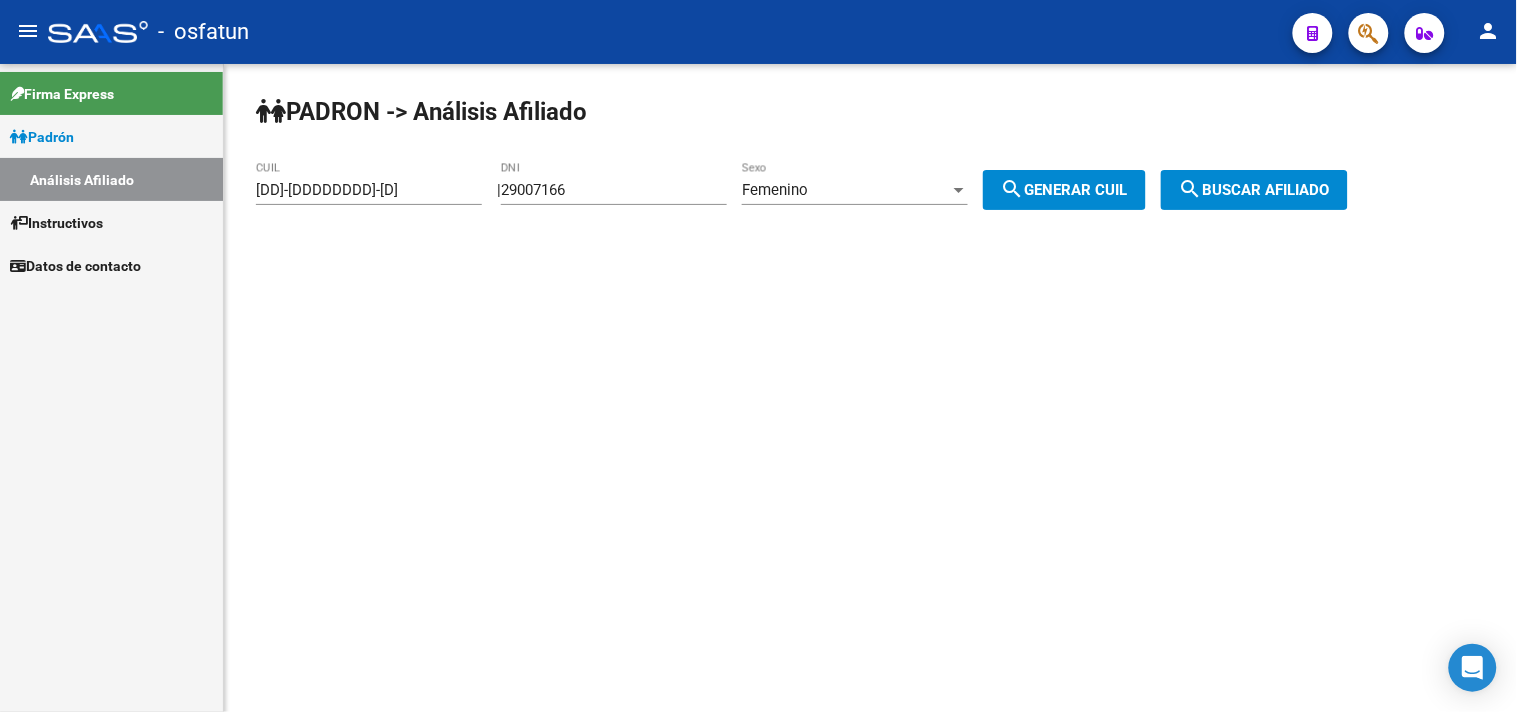 click on "search  Buscar afiliado" 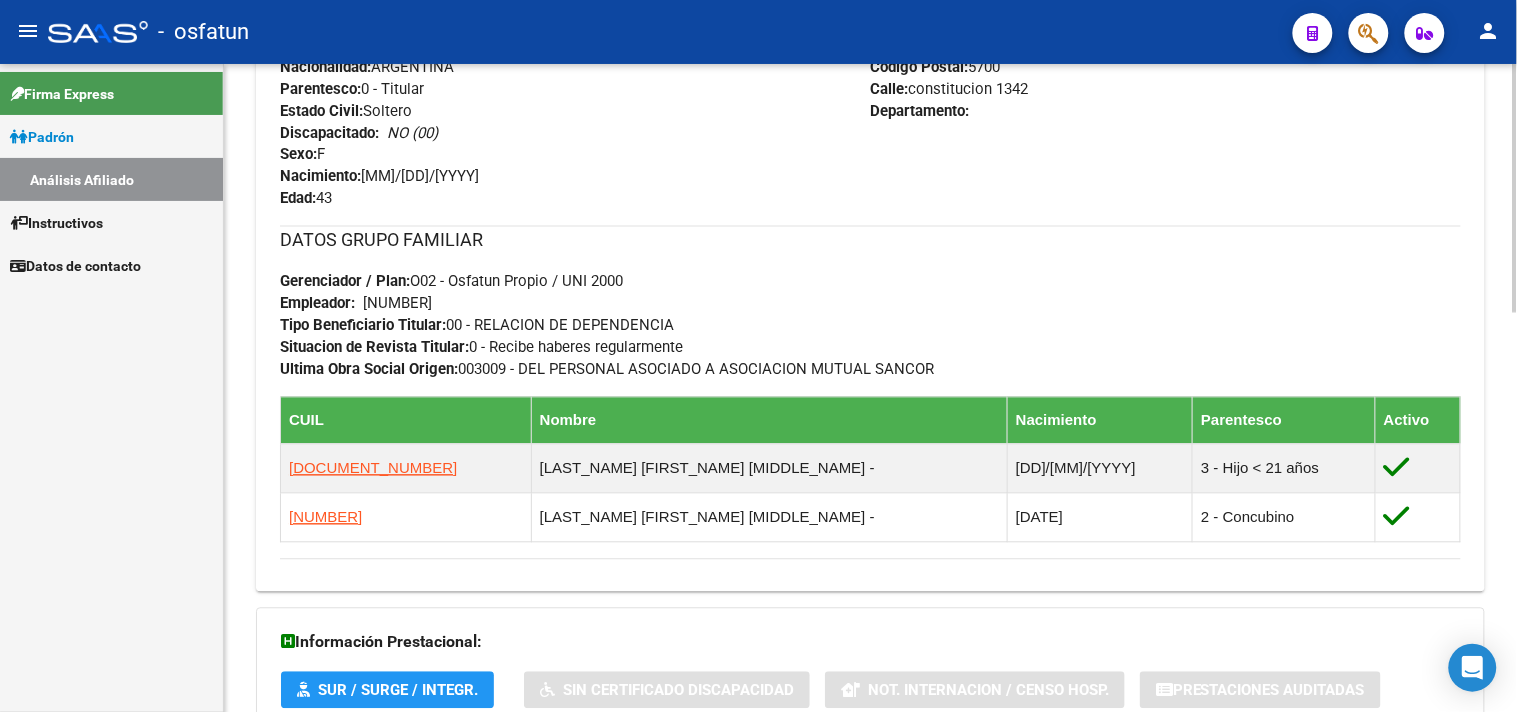 scroll, scrollTop: 1037, scrollLeft: 0, axis: vertical 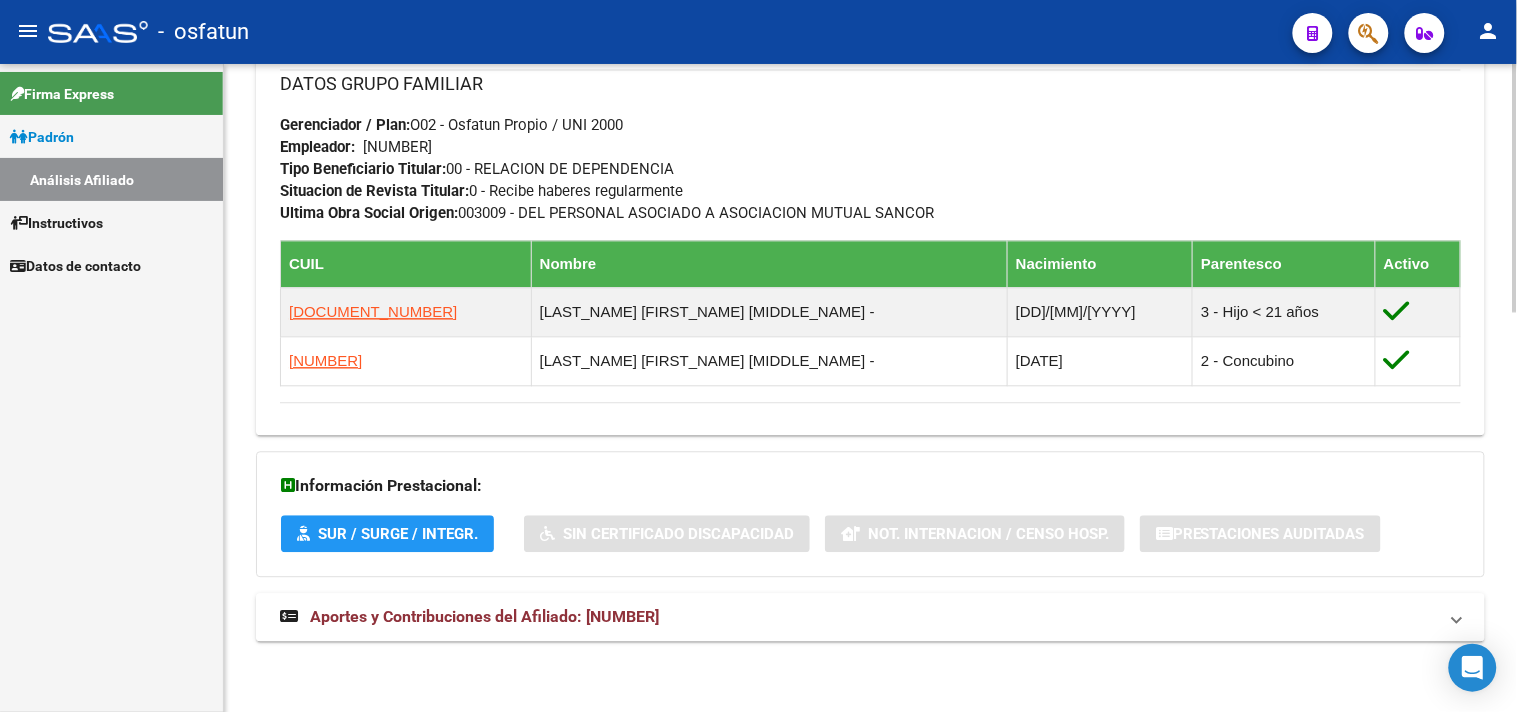 click on "Aportes y Contribuciones del Afiliado: [NUMBER]" at bounding box center (484, 617) 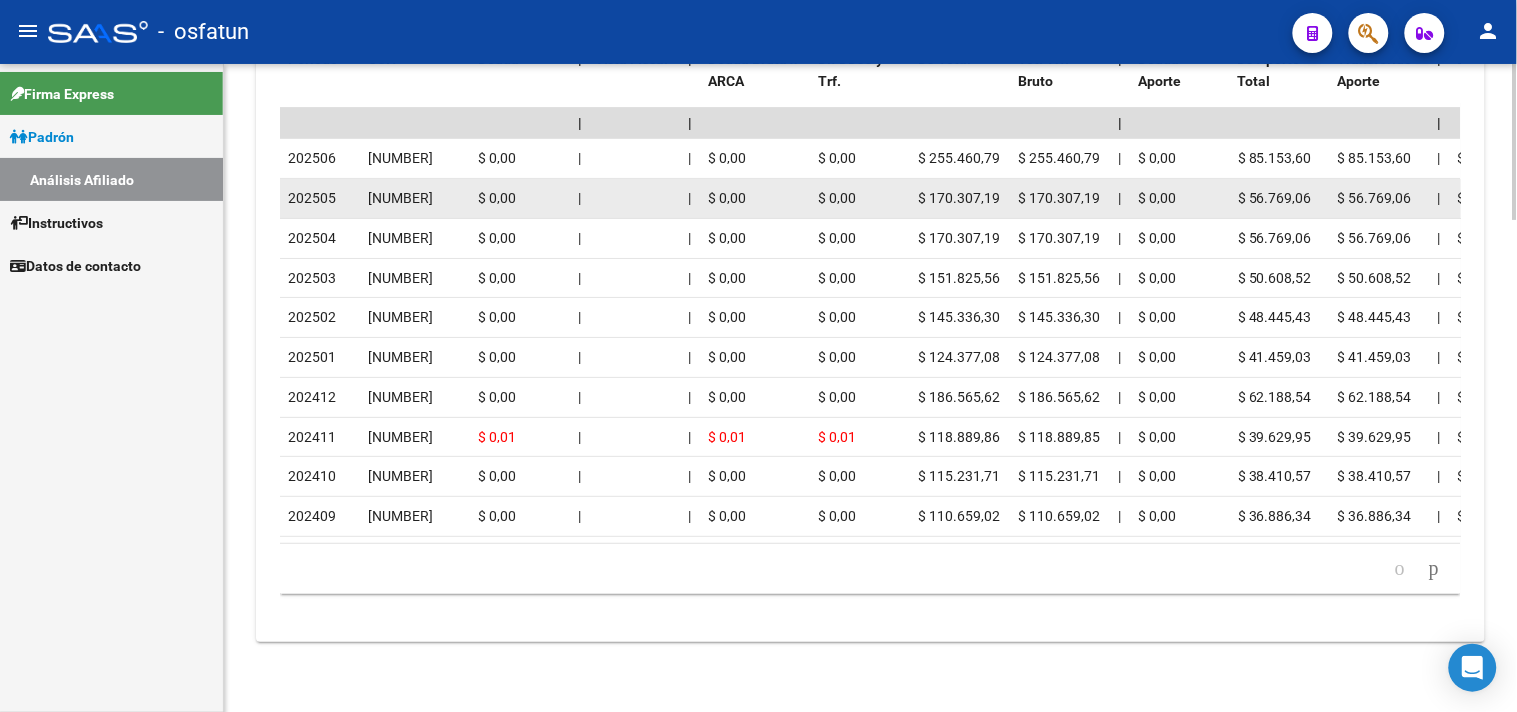 scroll, scrollTop: 1818, scrollLeft: 0, axis: vertical 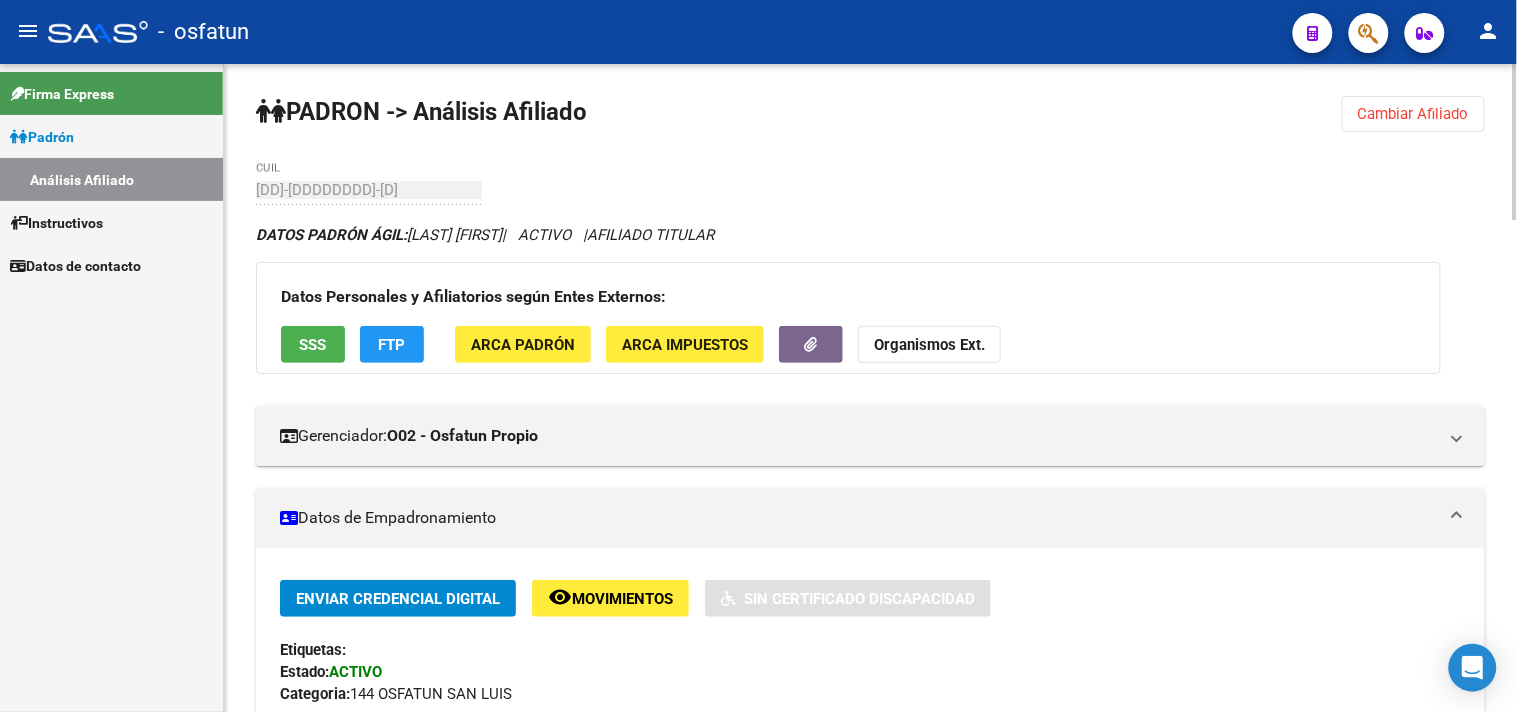 click on "Cambiar Afiliado" 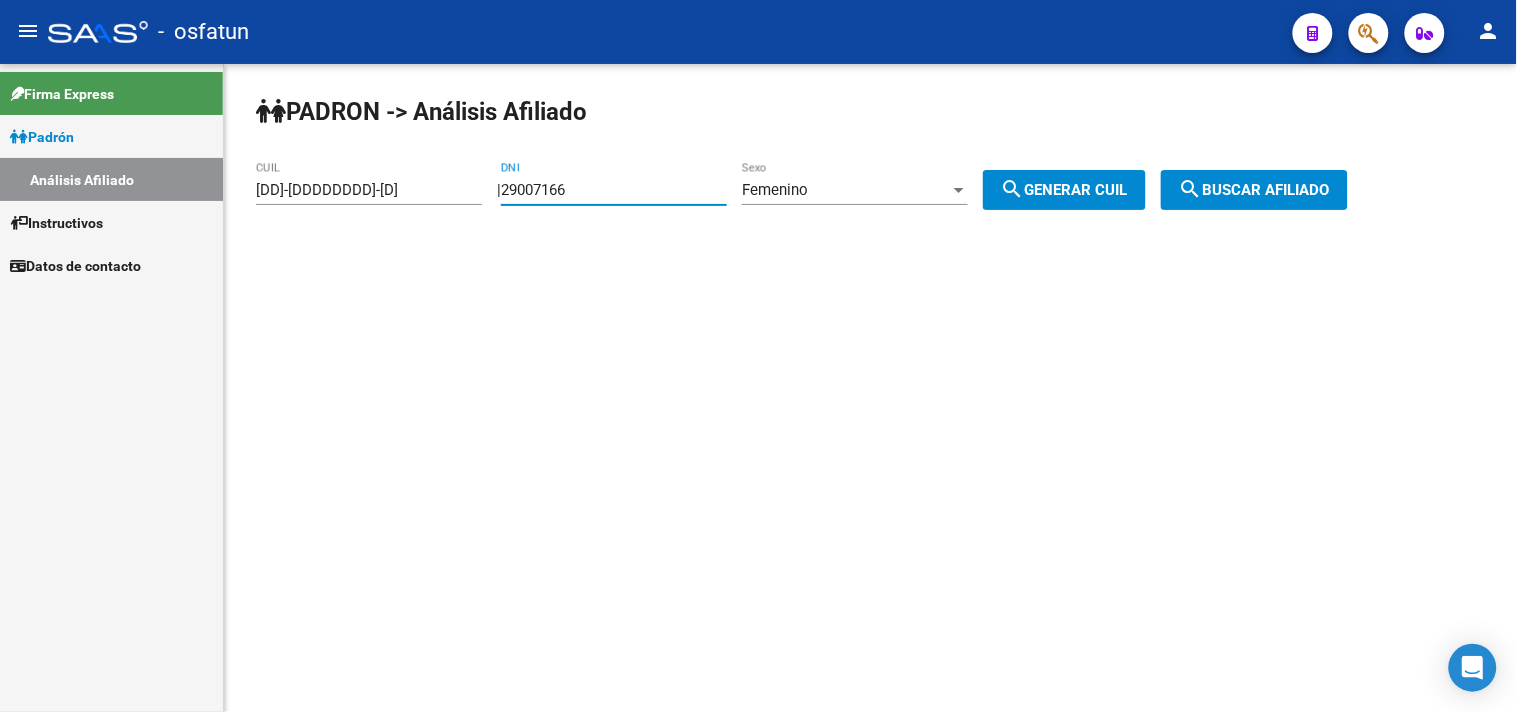 drag, startPoint x: 696, startPoint y: 194, endPoint x: 253, endPoint y: 252, distance: 446.7807 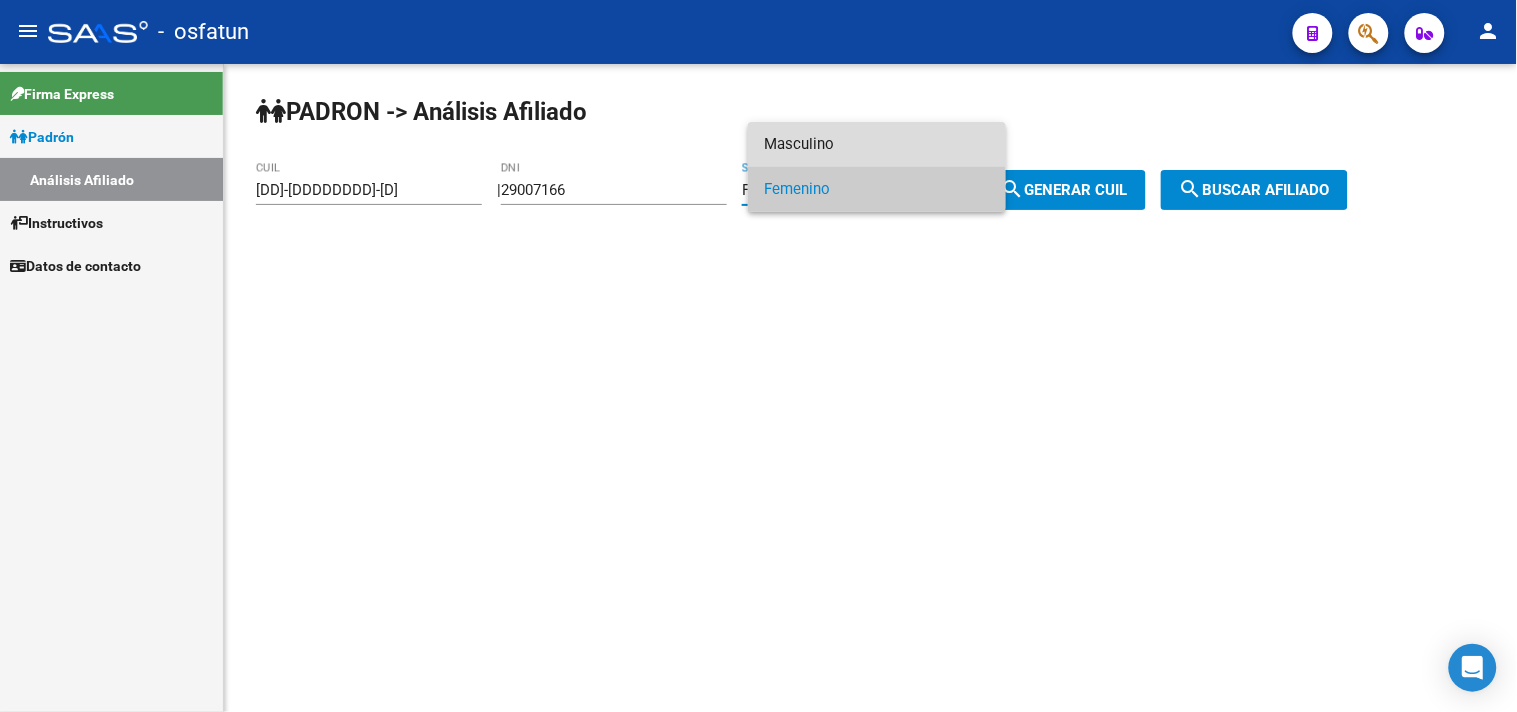 click on "Masculino" at bounding box center [877, 144] 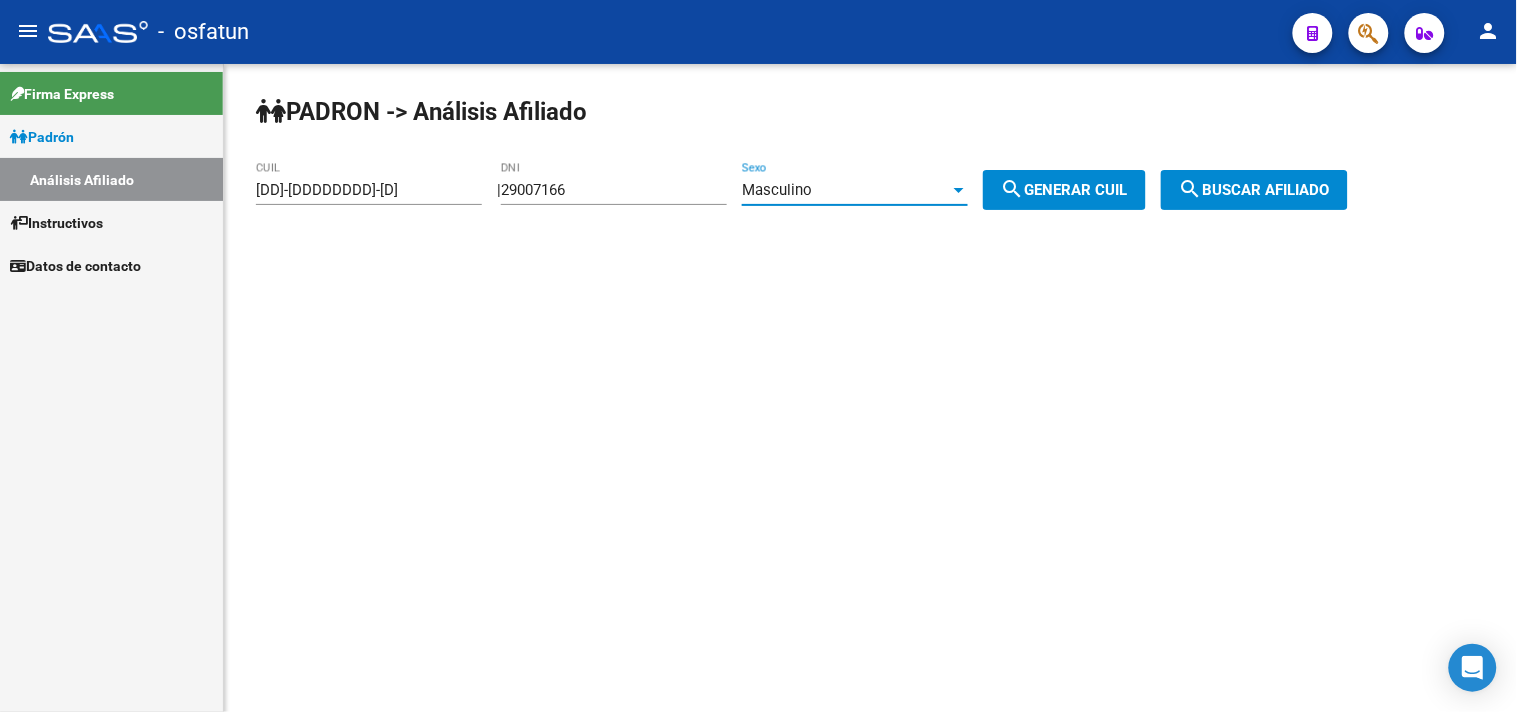 click on "PADRON -> Análisis Afiliado [NUMBER] CUIL | [NUMBER] DNI Masculino Sexo search Generar CUIL search Buscar afiliado" 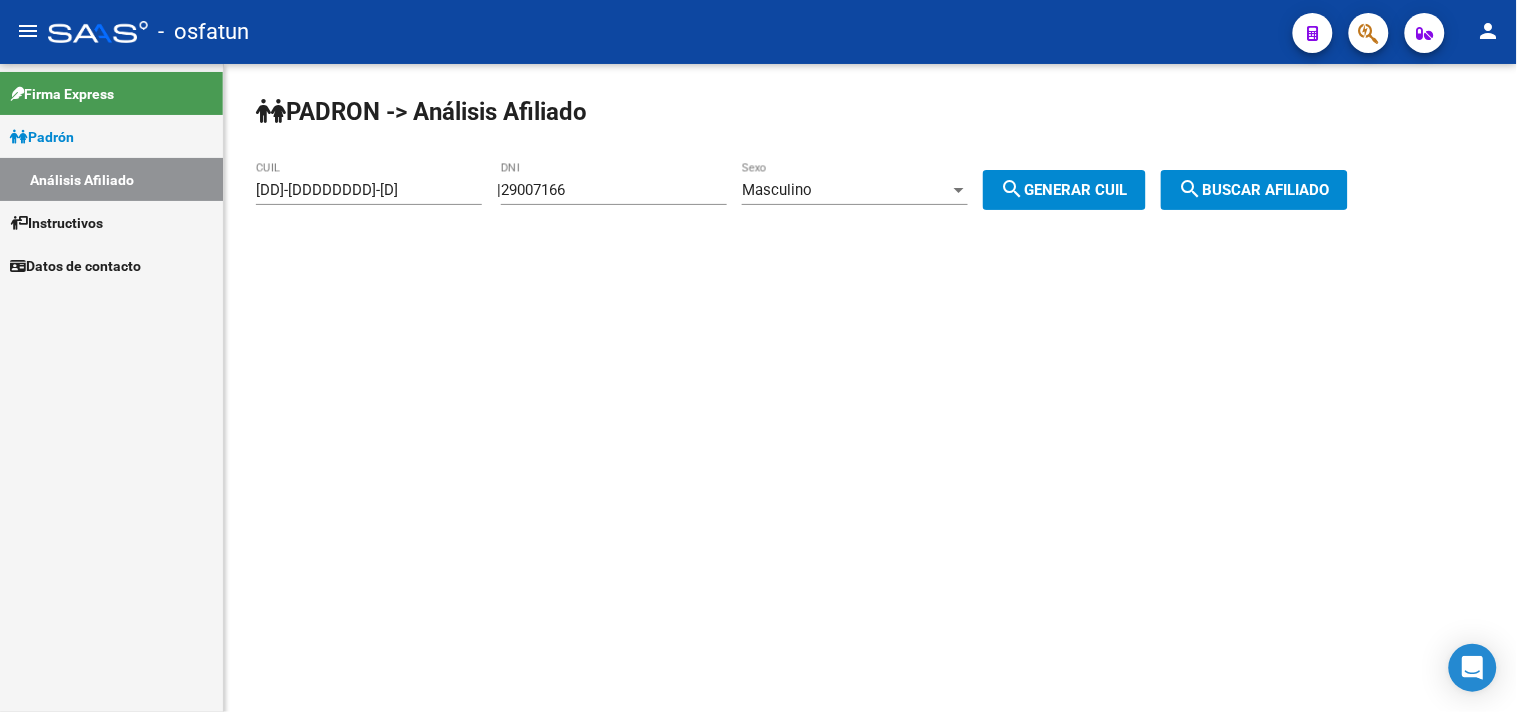 drag, startPoint x: 1081, startPoint y: 190, endPoint x: 1192, endPoint y: 190, distance: 111 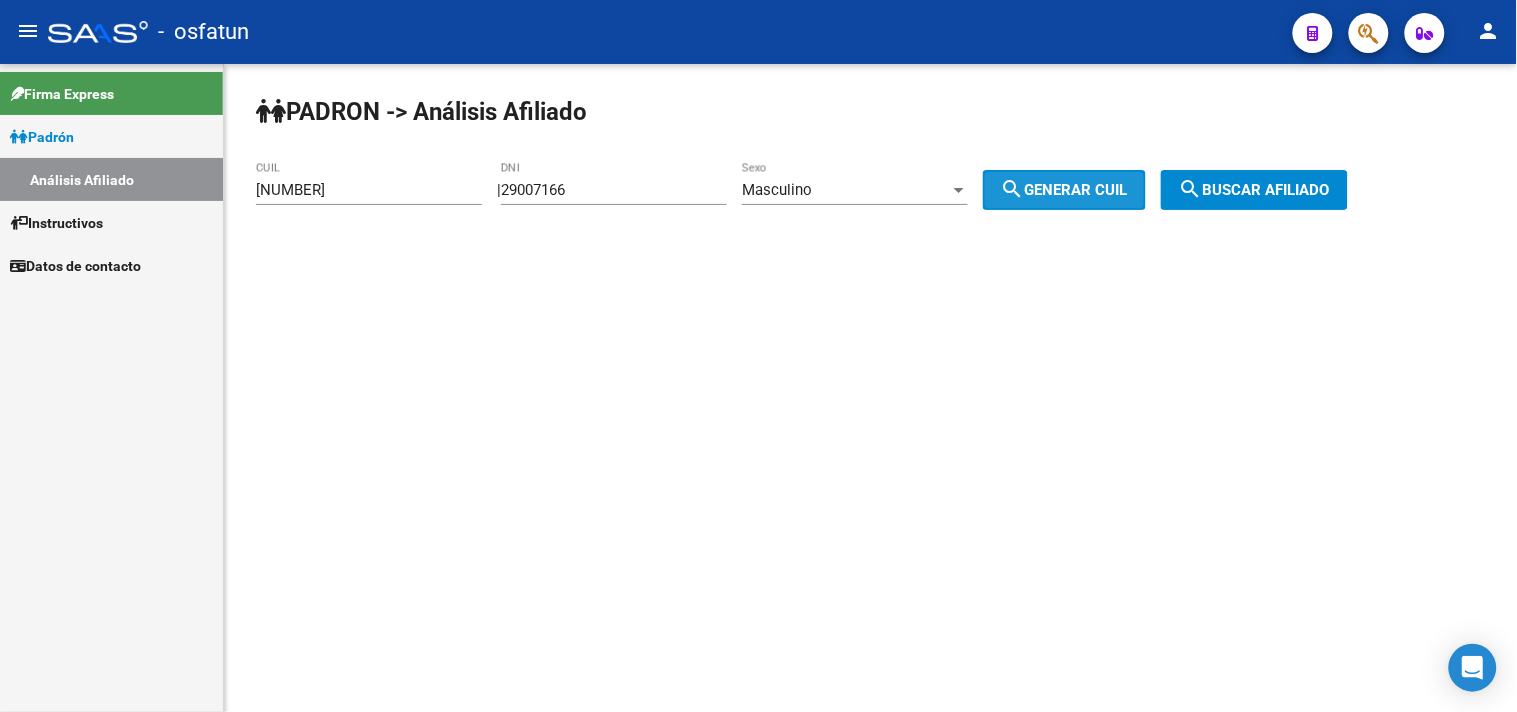 click on "search" 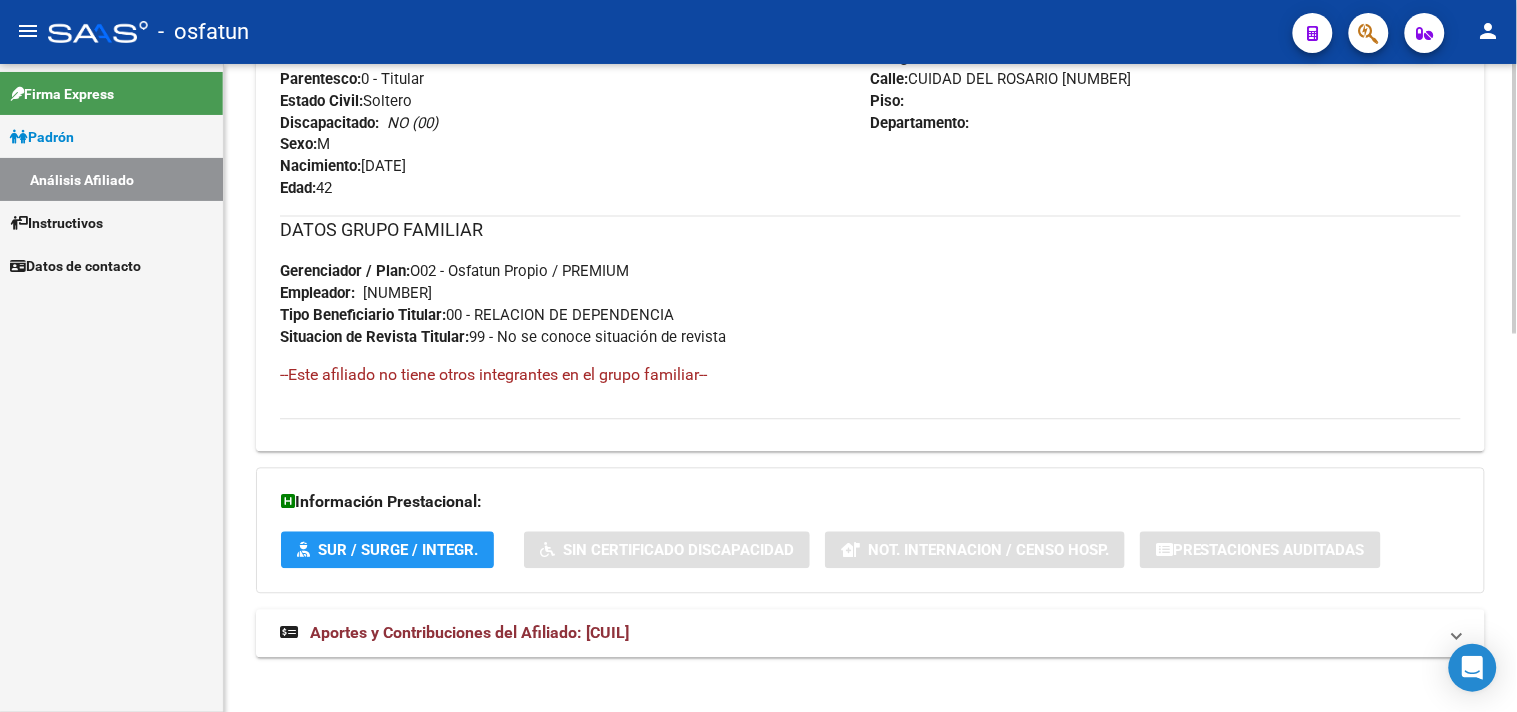scroll, scrollTop: 907, scrollLeft: 0, axis: vertical 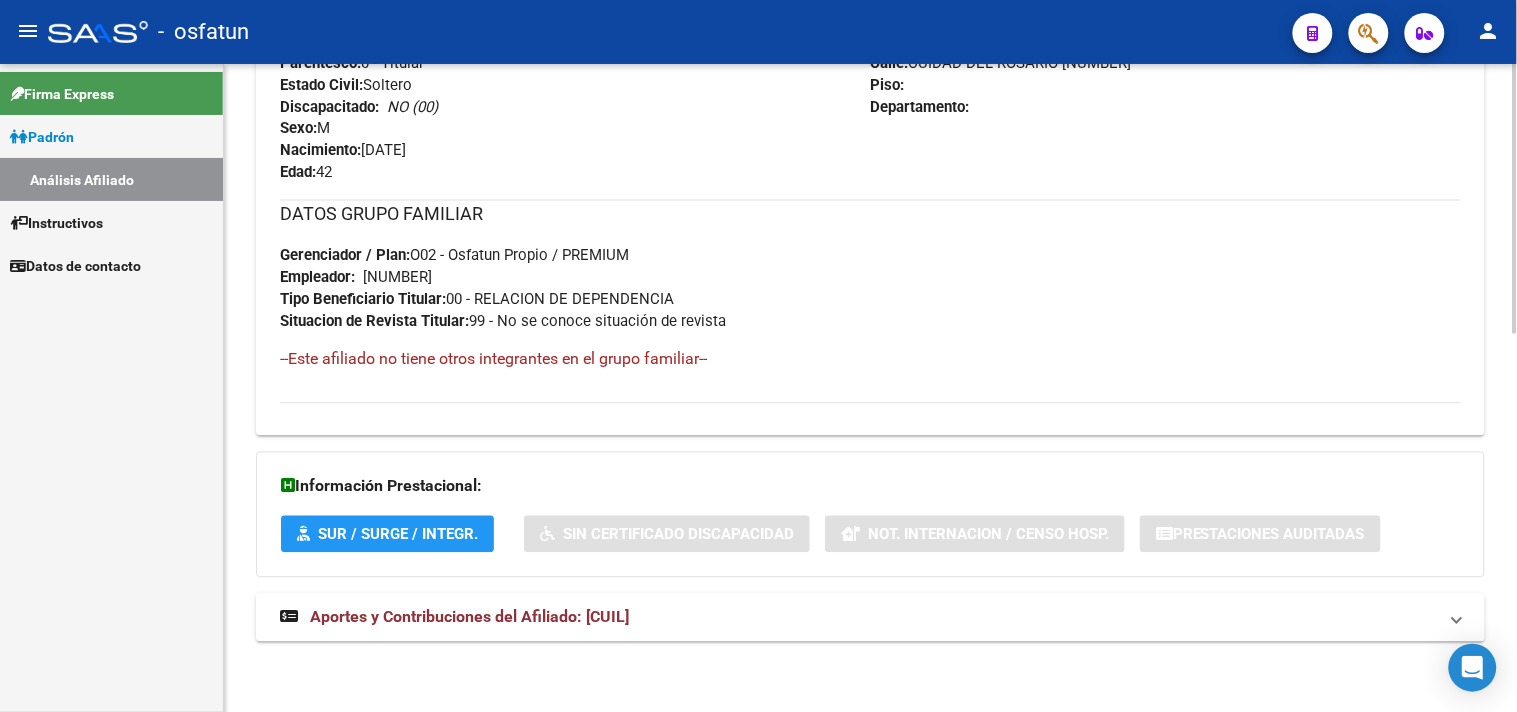 click on "Aportes y Contribuciones del Afiliado: [CUIL]" at bounding box center [870, 618] 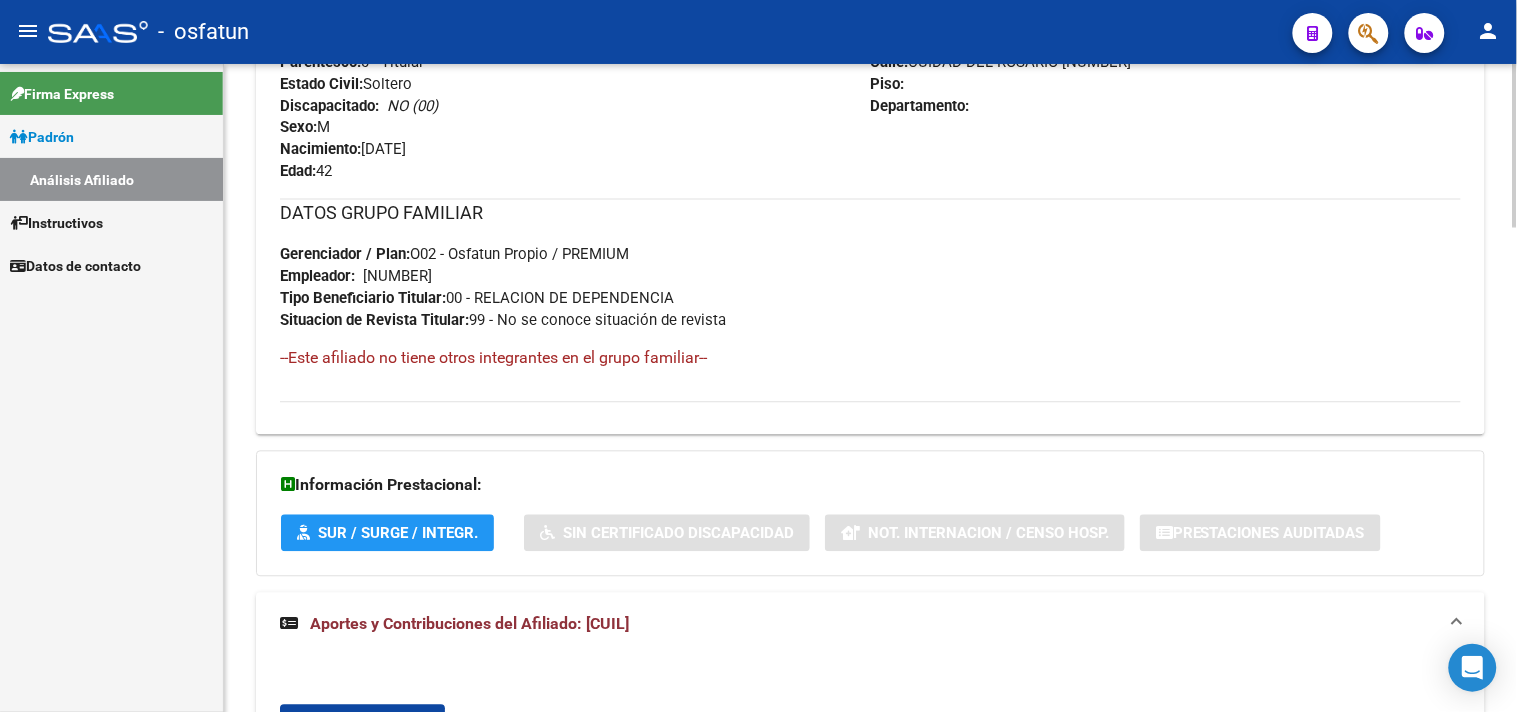 scroll, scrollTop: 1421, scrollLeft: 0, axis: vertical 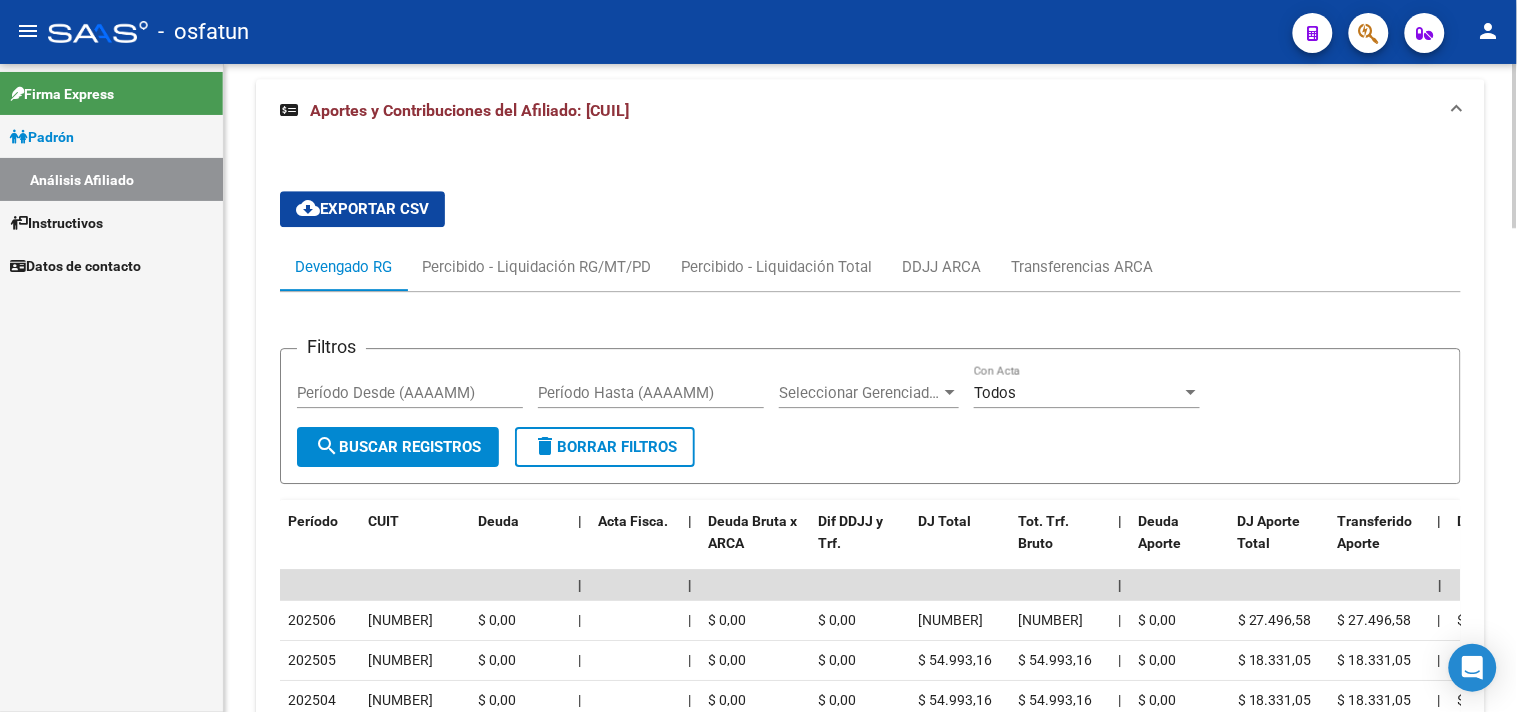 drag, startPoint x: 1344, startPoint y: 297, endPoint x: 1274, endPoint y: 318, distance: 73.082146 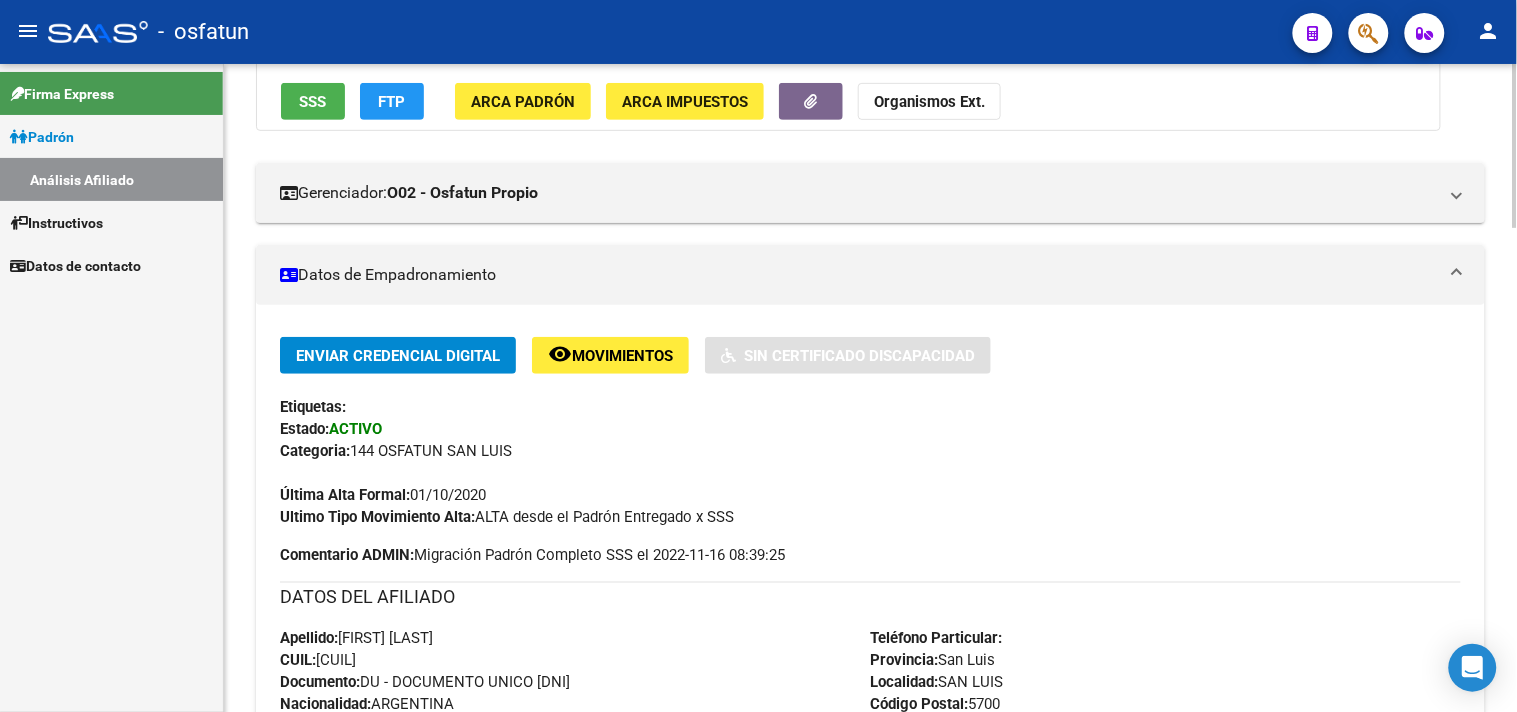 scroll, scrollTop: 0, scrollLeft: 0, axis: both 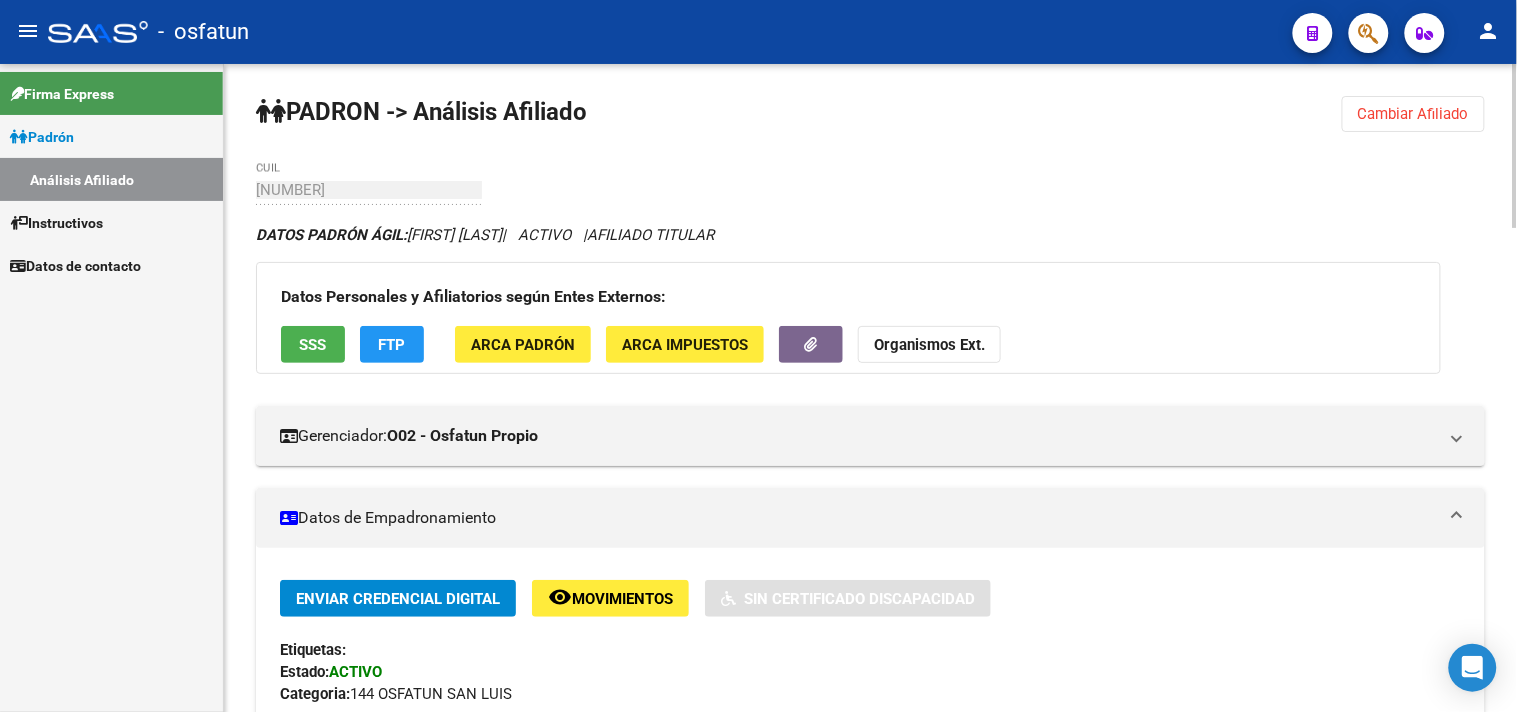 click on "Cambiar Afiliado" 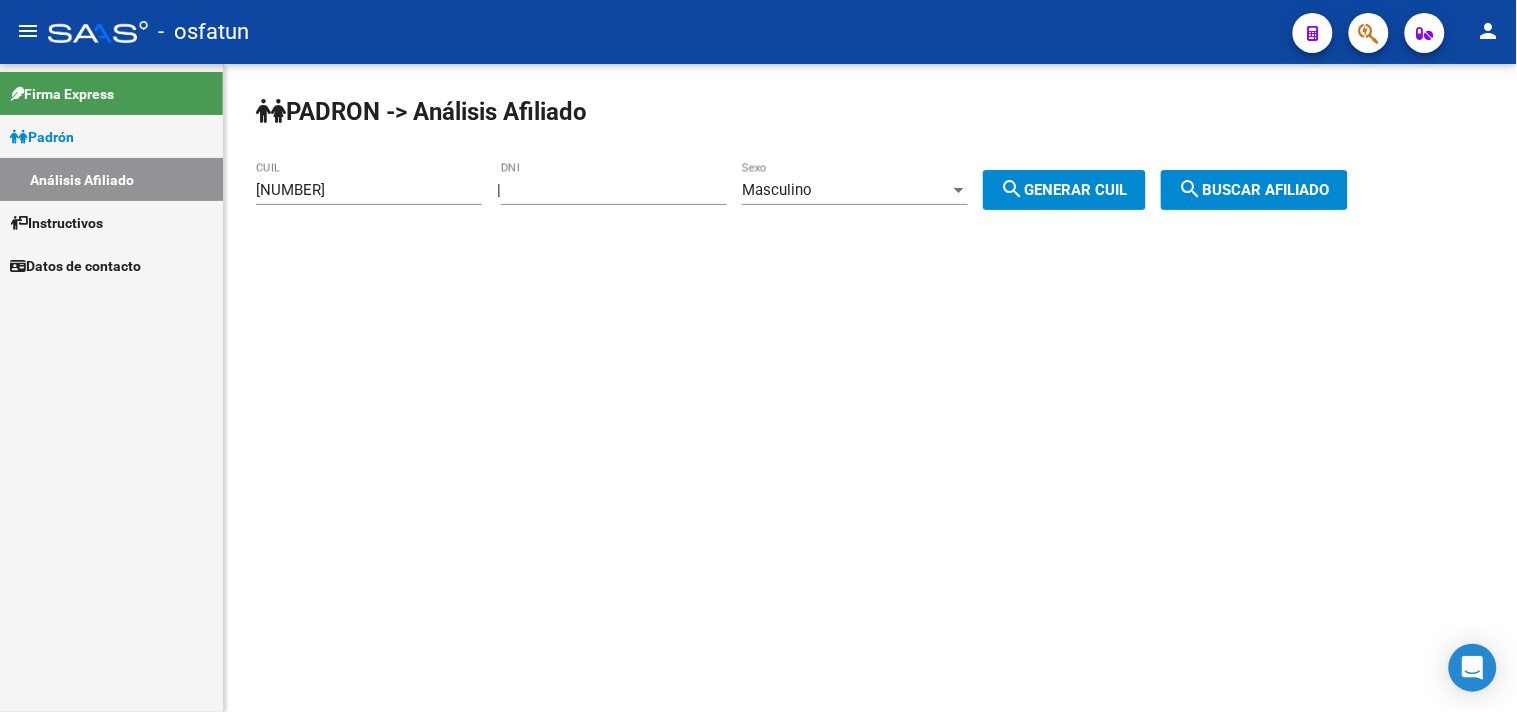 drag, startPoint x: 651, startPoint y: 195, endPoint x: 276, endPoint y: 273, distance: 383.02612 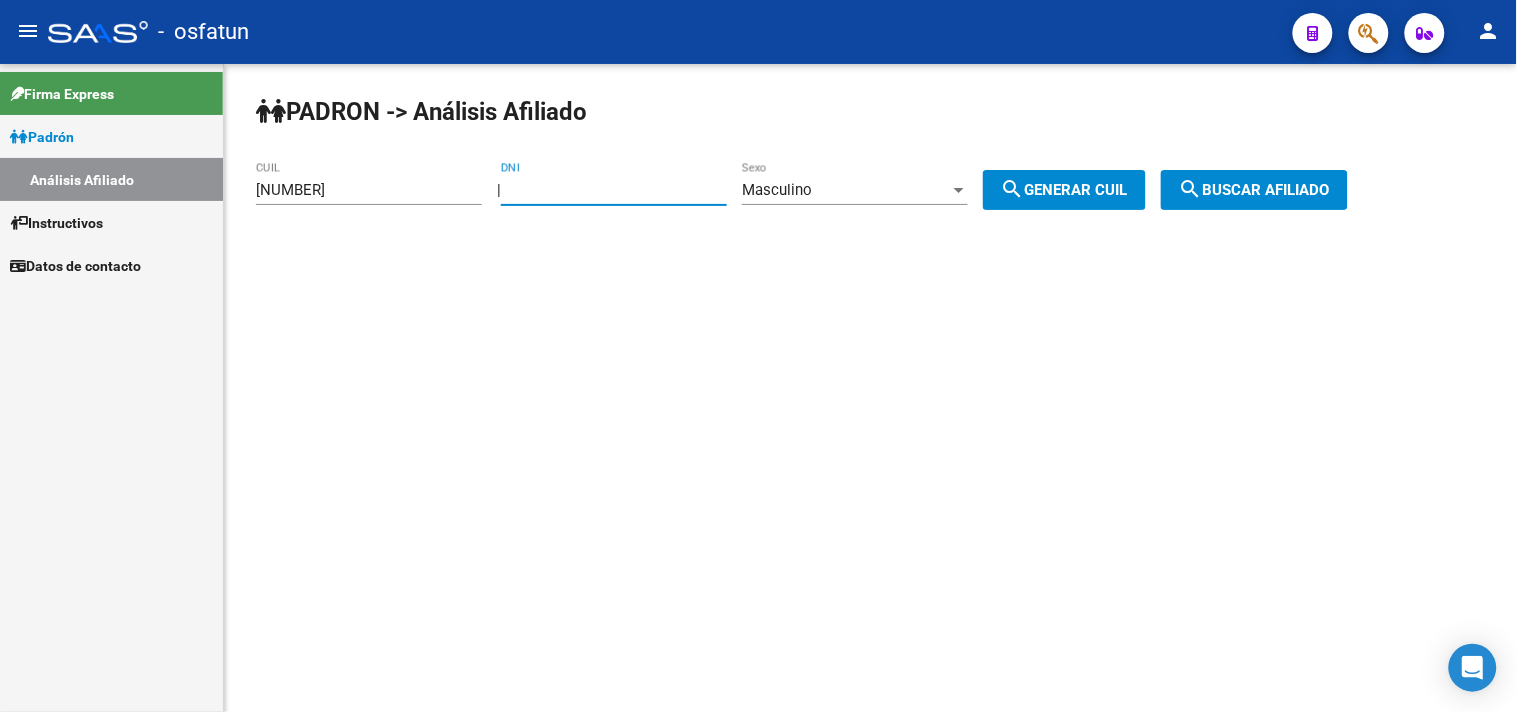 paste on "7136453" 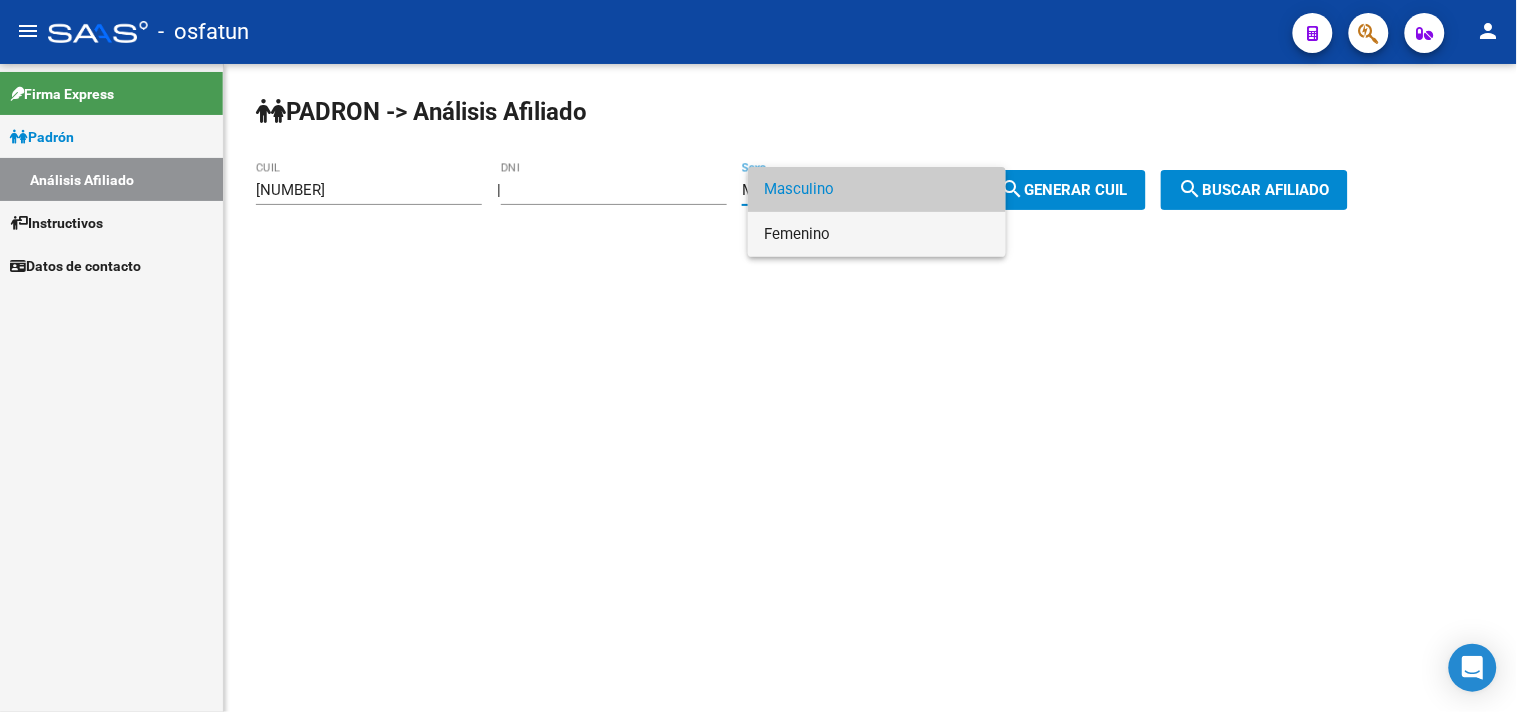 click on "Femenino" at bounding box center [877, 234] 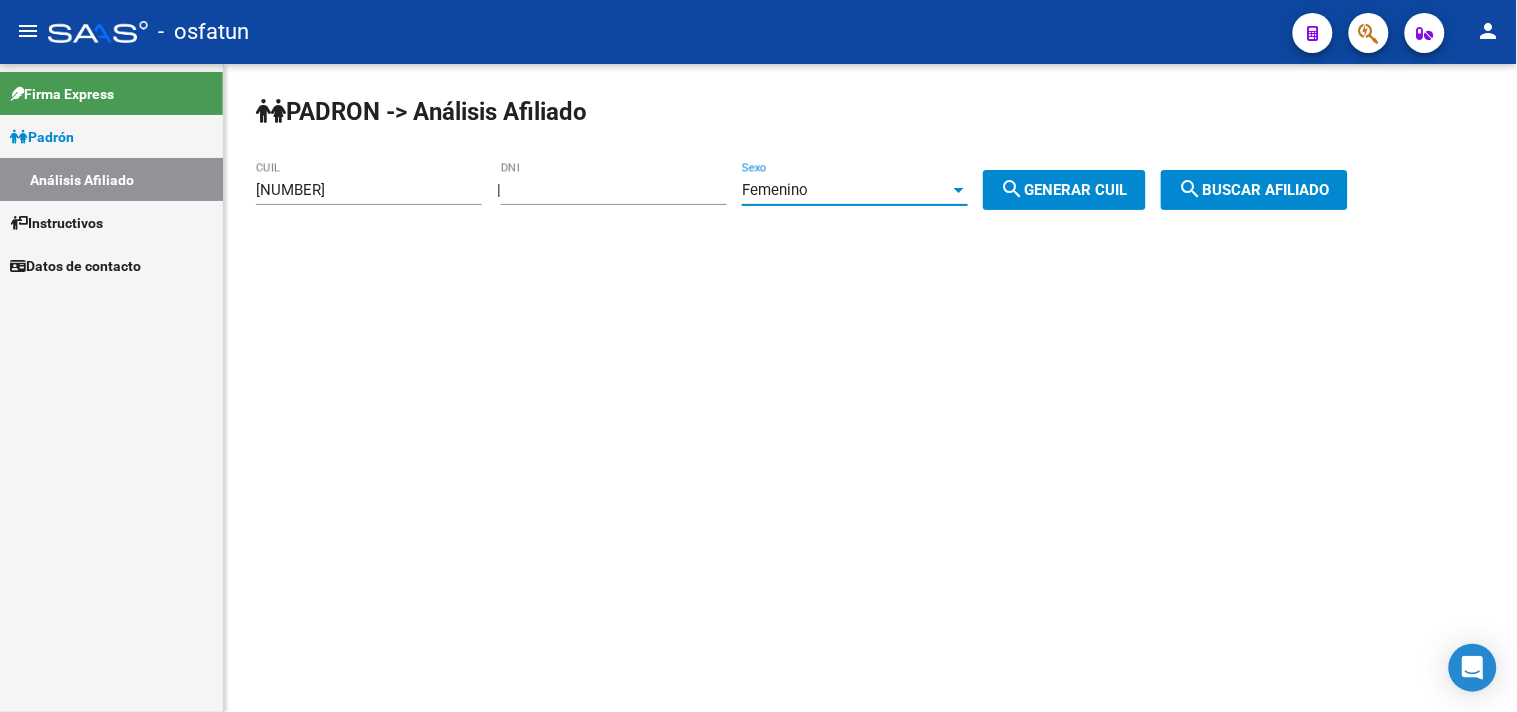 drag, startPoint x: 1037, startPoint y: 187, endPoint x: 1216, endPoint y: 185, distance: 179.01117 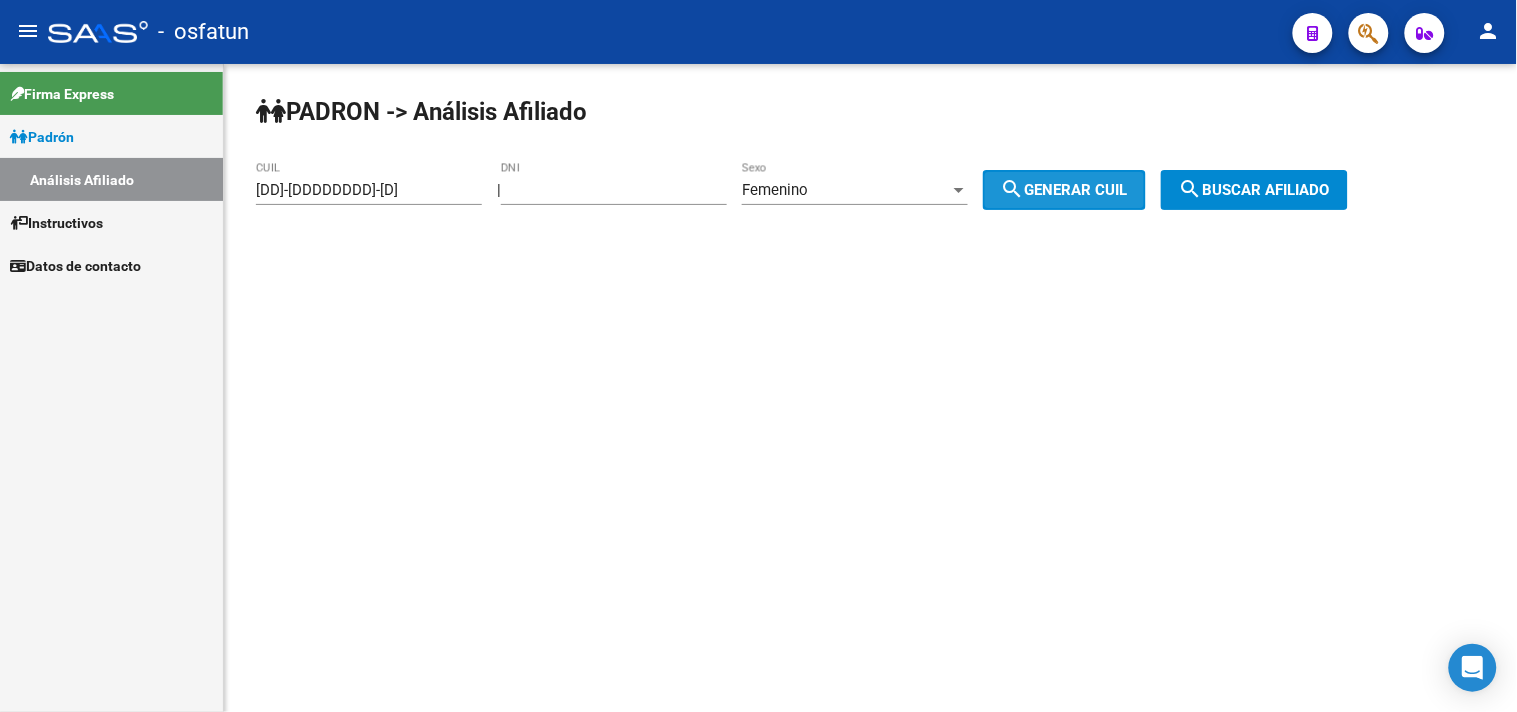 click on "search  Buscar afiliado" 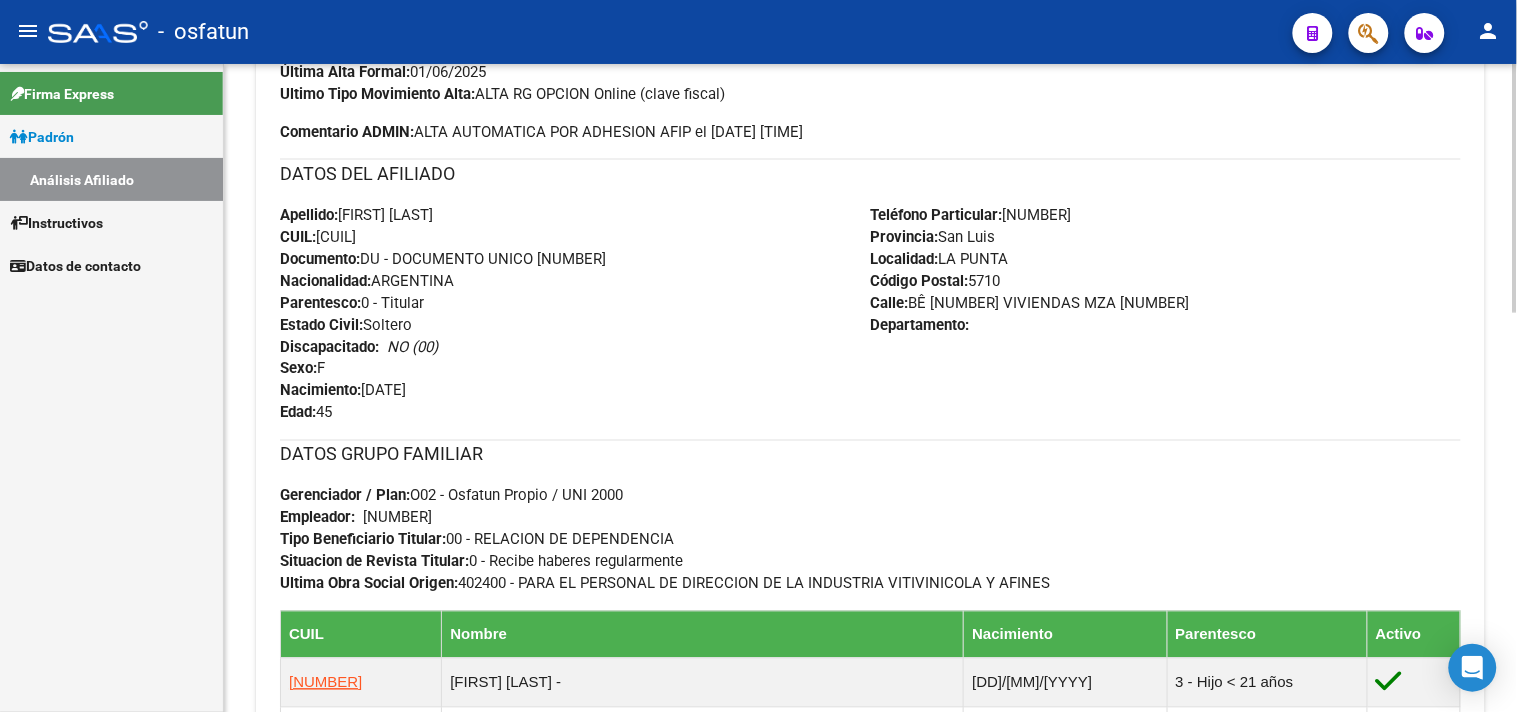 scroll, scrollTop: 1037, scrollLeft: 0, axis: vertical 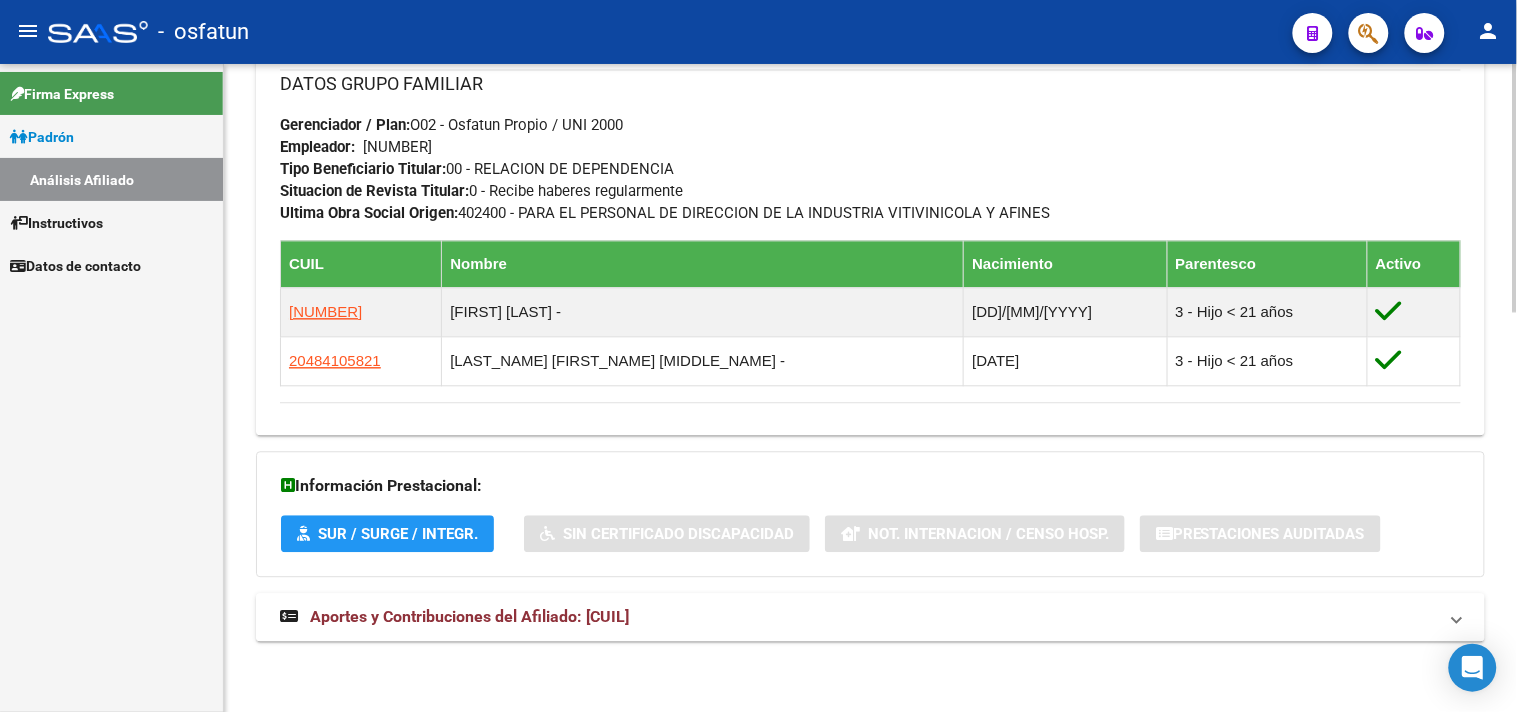 click on "Aportes y Contribuciones del Afiliado: [CUIL]" at bounding box center (469, 617) 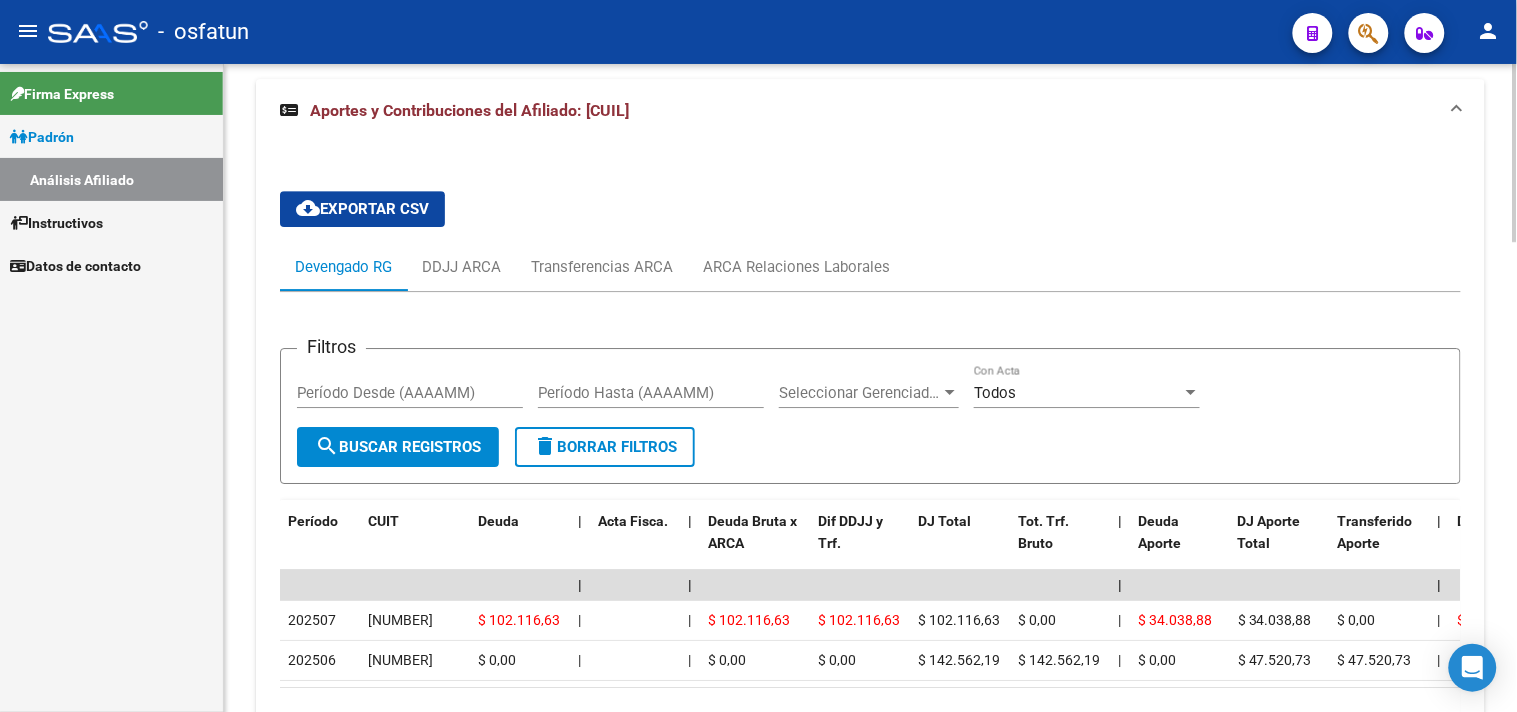 scroll, scrollTop: 1714, scrollLeft: 0, axis: vertical 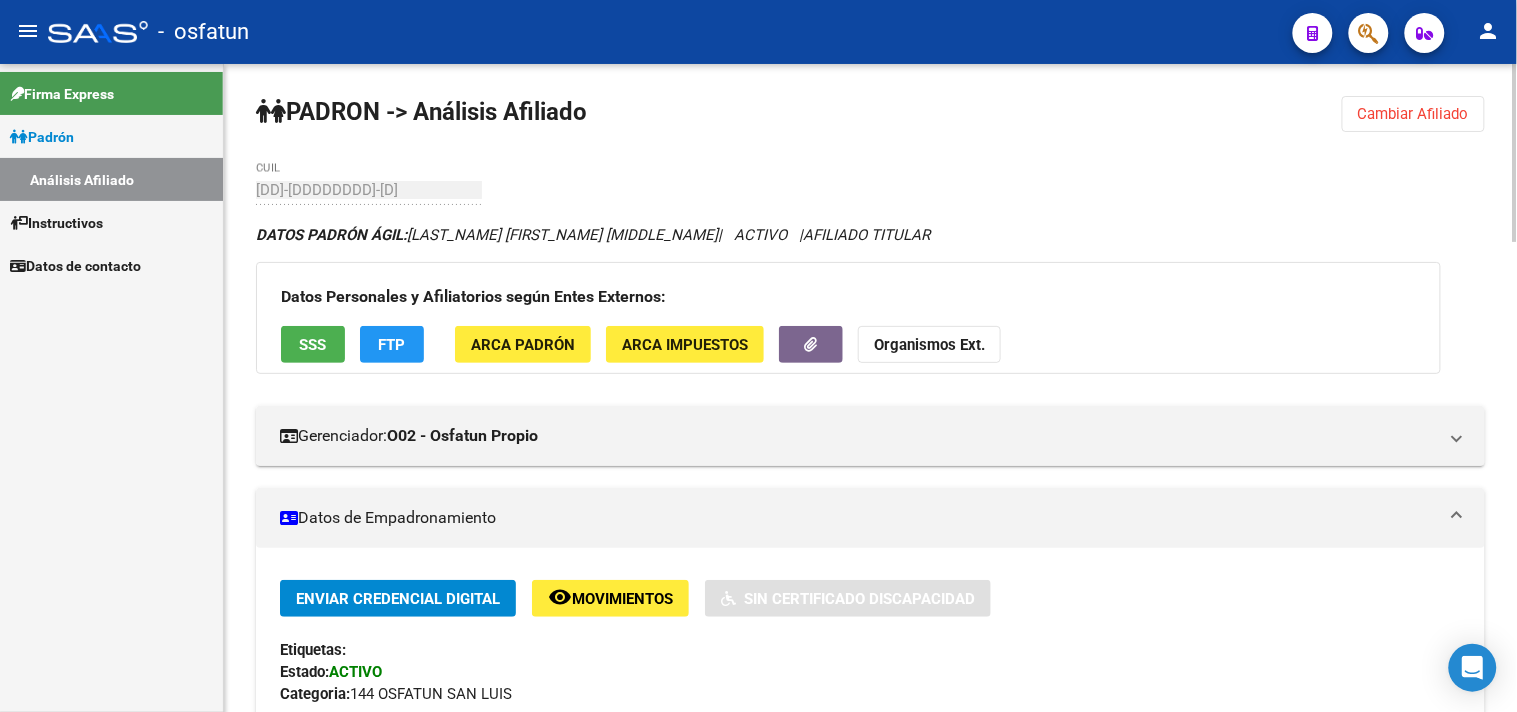 click on "Cambiar Afiliado" 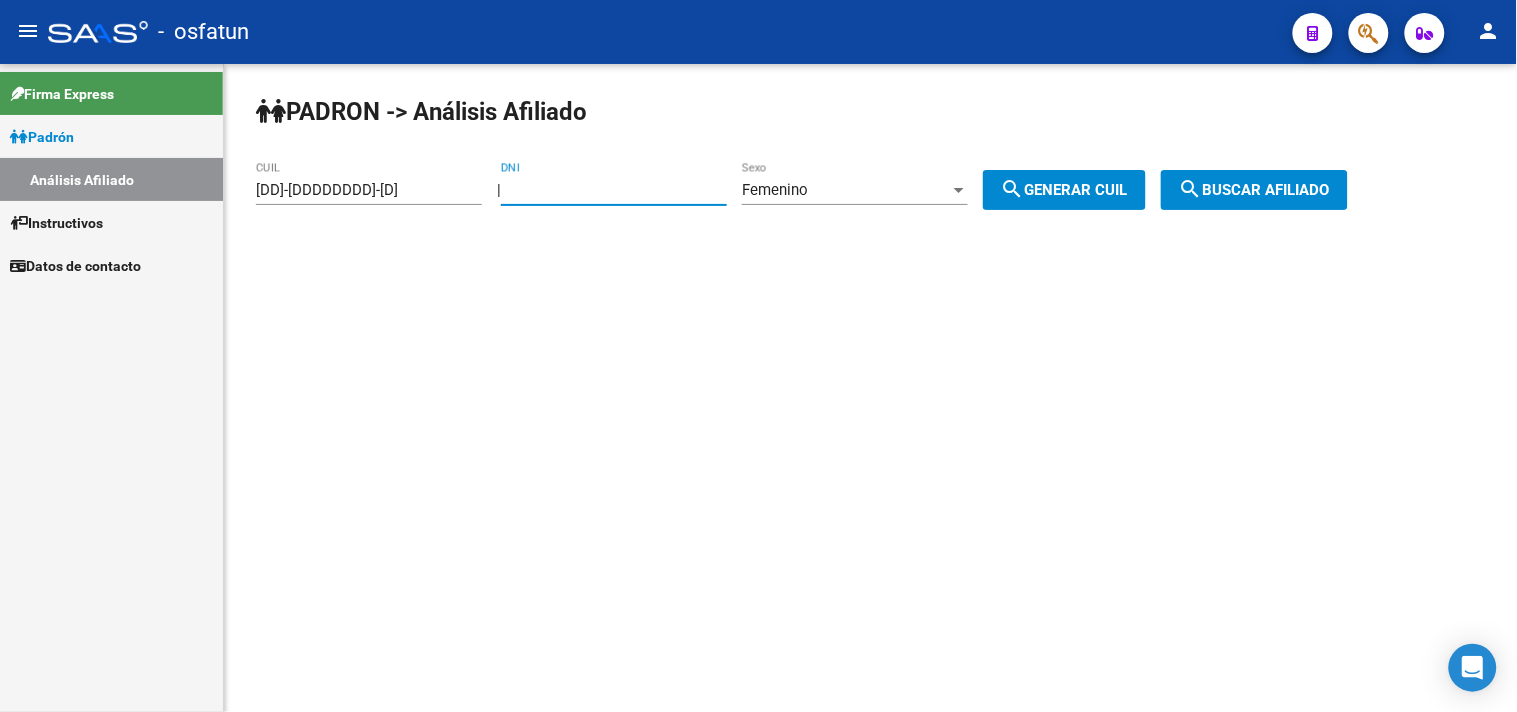 drag, startPoint x: 654, startPoint y: 193, endPoint x: 395, endPoint y: 193, distance: 259 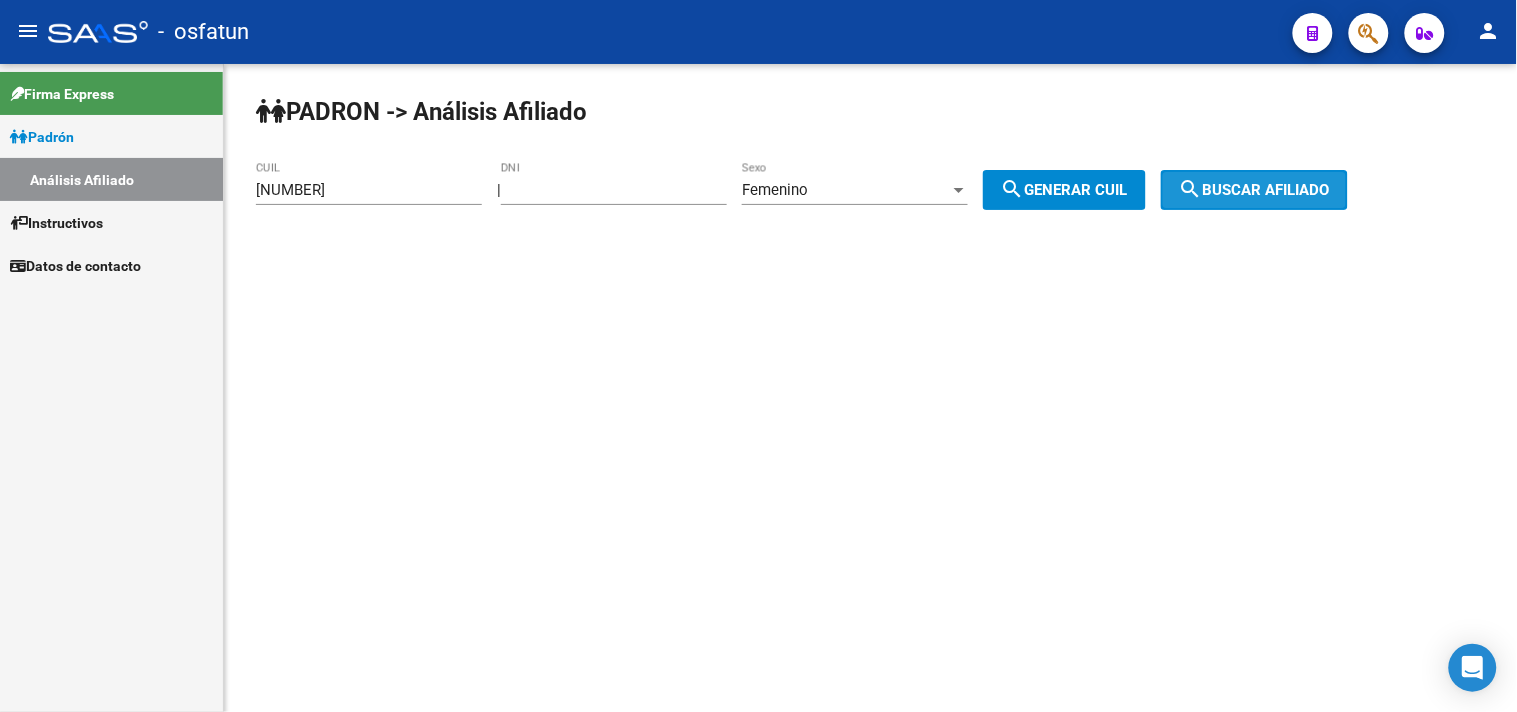 click on "search  Buscar afiliado" 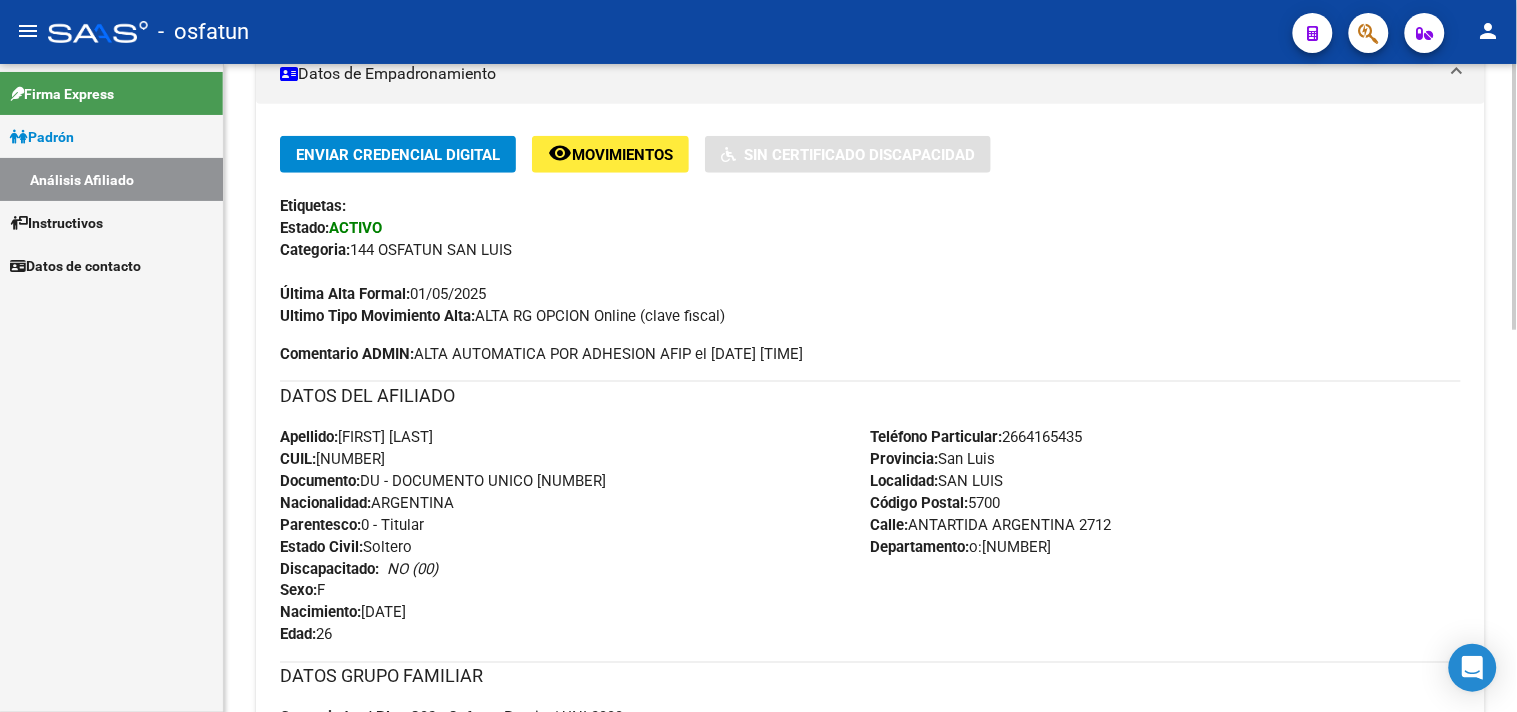 scroll, scrollTop: 930, scrollLeft: 0, axis: vertical 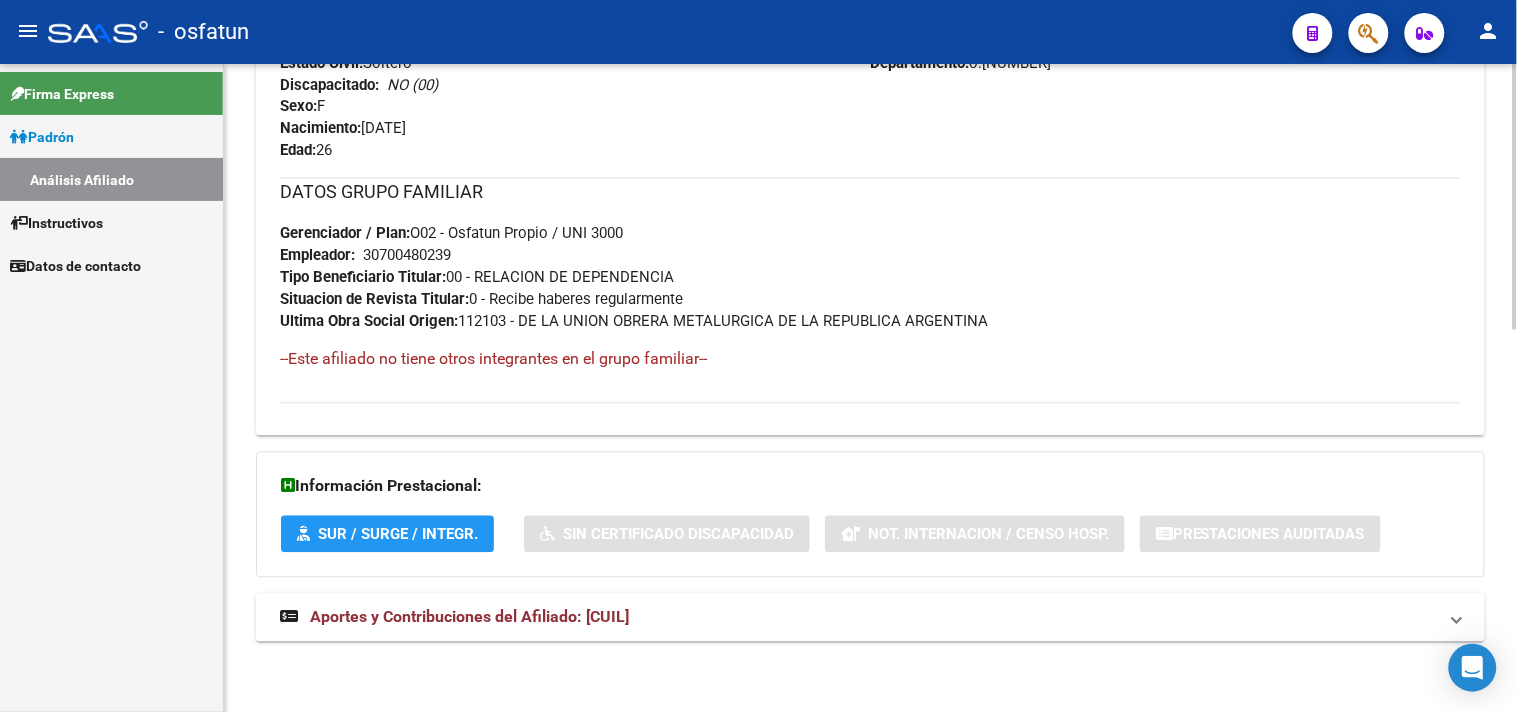 click on "Aportes y Contribuciones del Afiliado: [CUIL]" at bounding box center [870, 618] 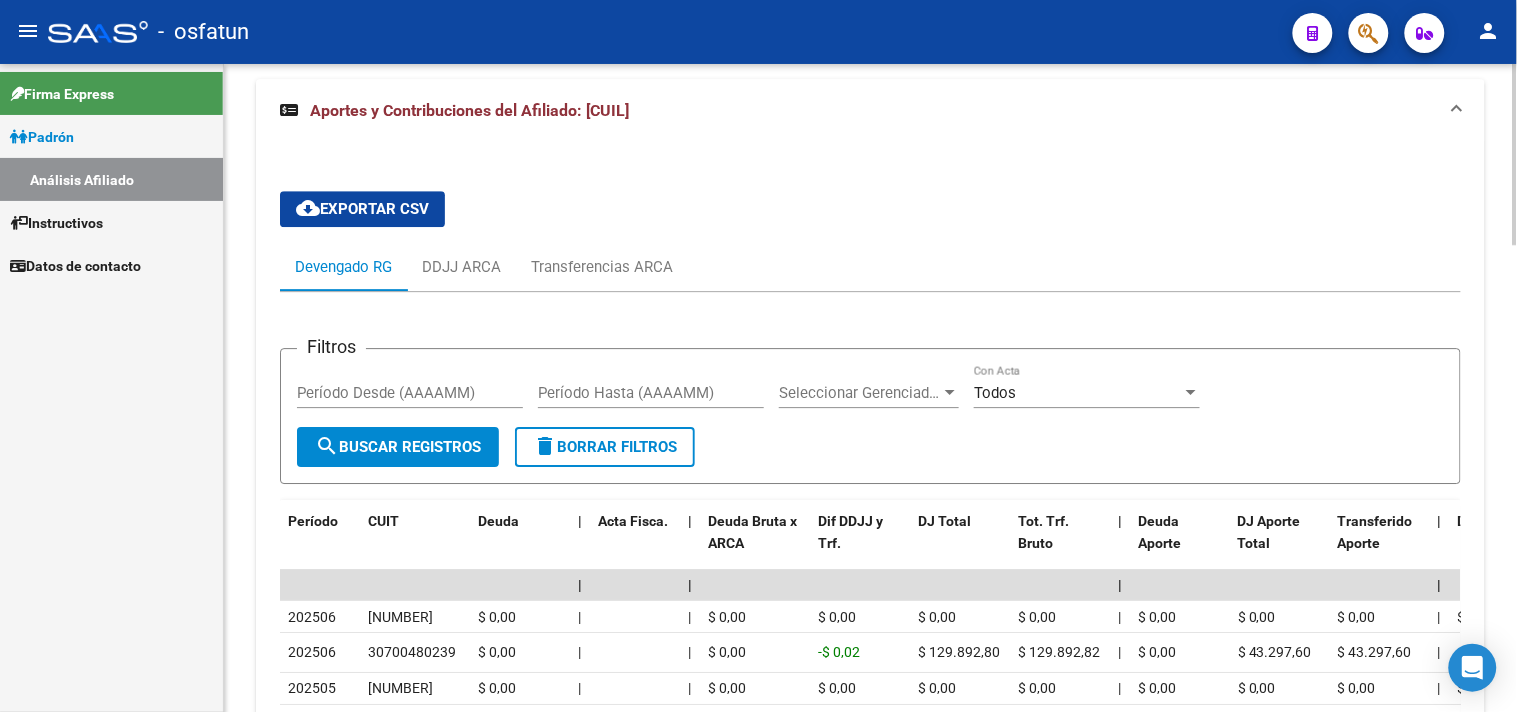 scroll, scrollTop: 1671, scrollLeft: 0, axis: vertical 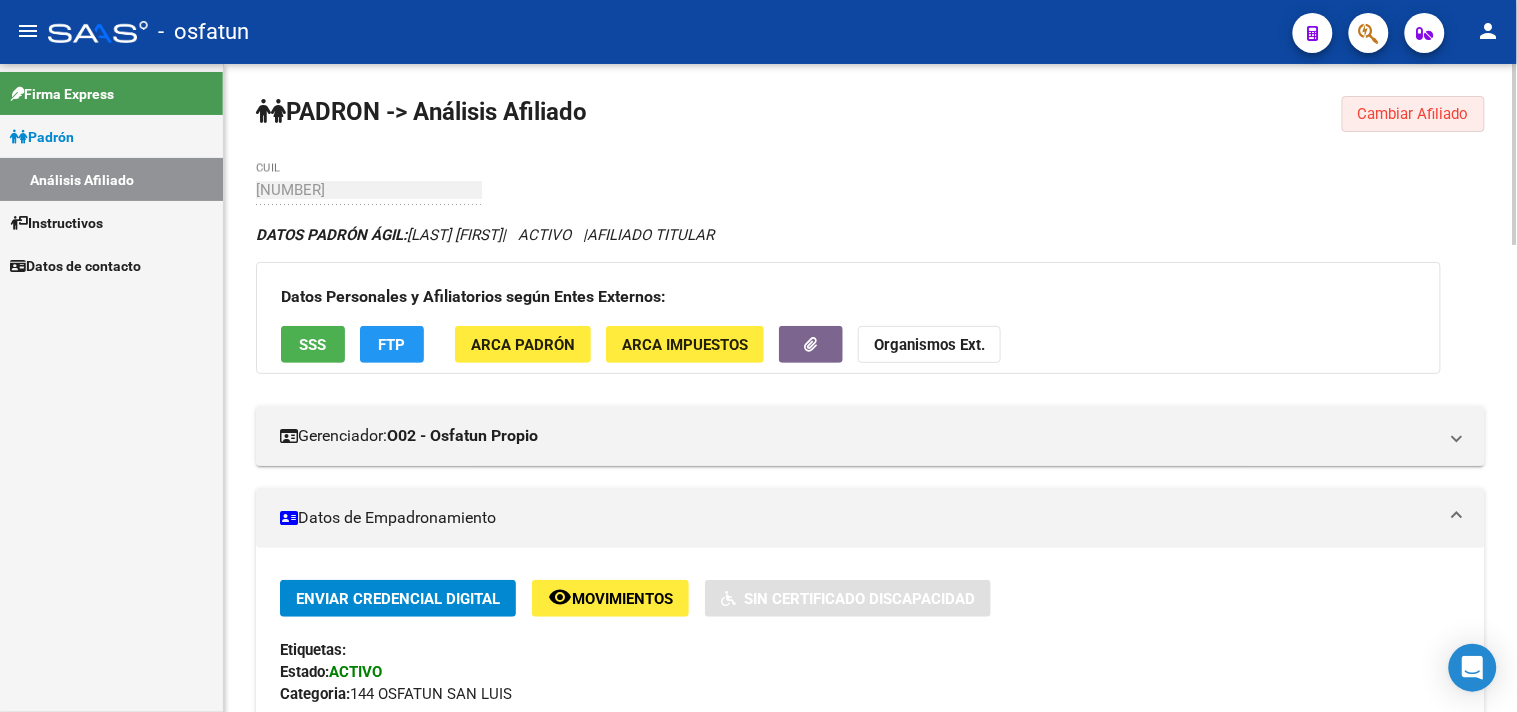 click on "Cambiar Afiliado" 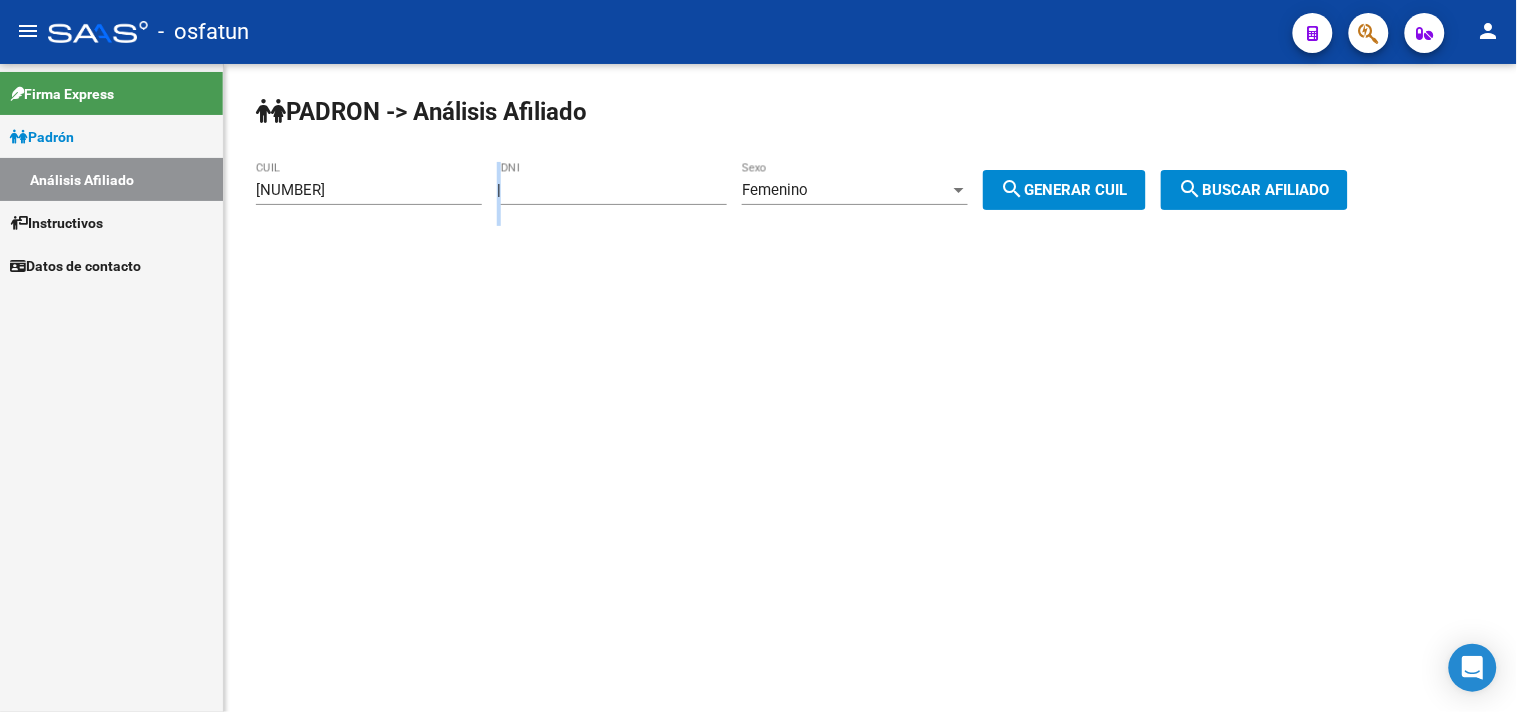 drag, startPoint x: 662, startPoint y: 180, endPoint x: 436, endPoint y: 212, distance: 228.25424 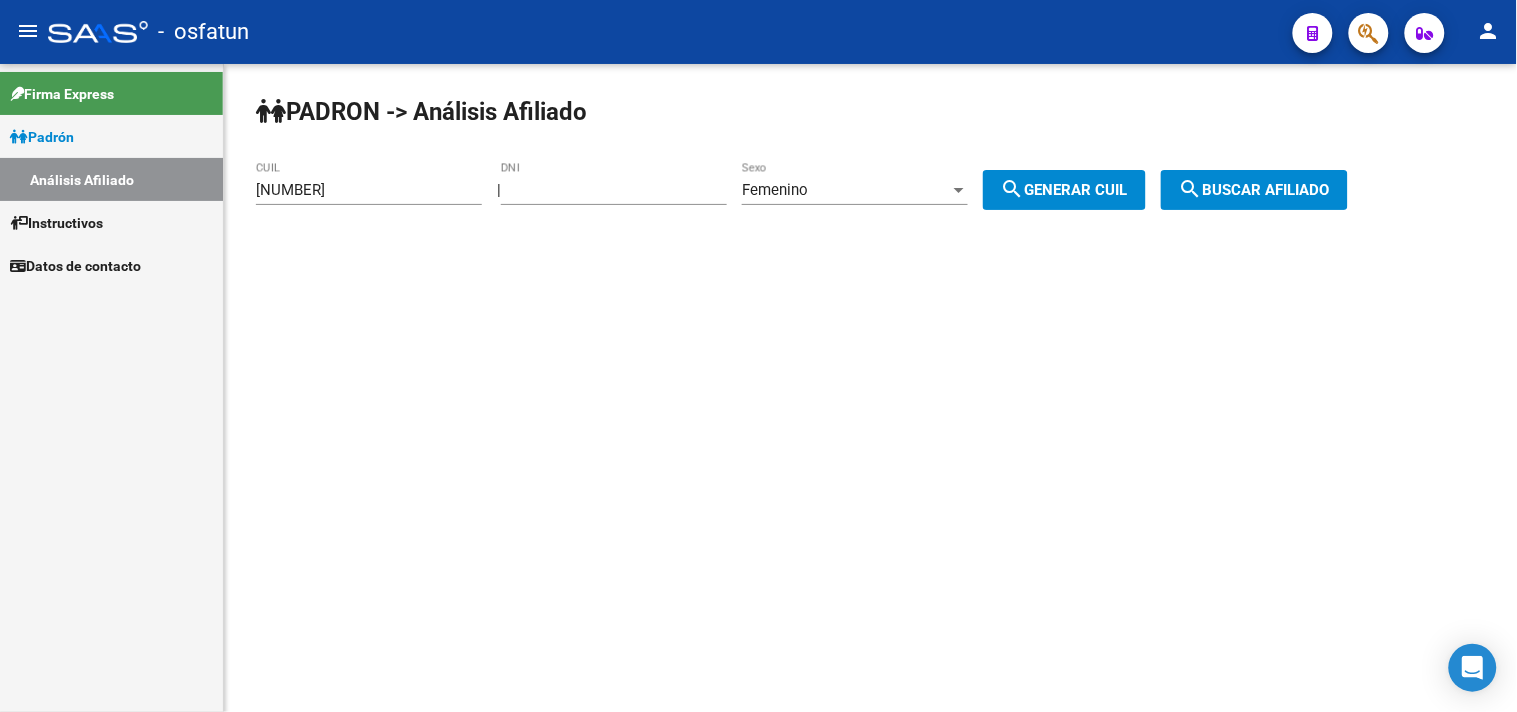 click on "[NUMBER]" at bounding box center [614, 190] 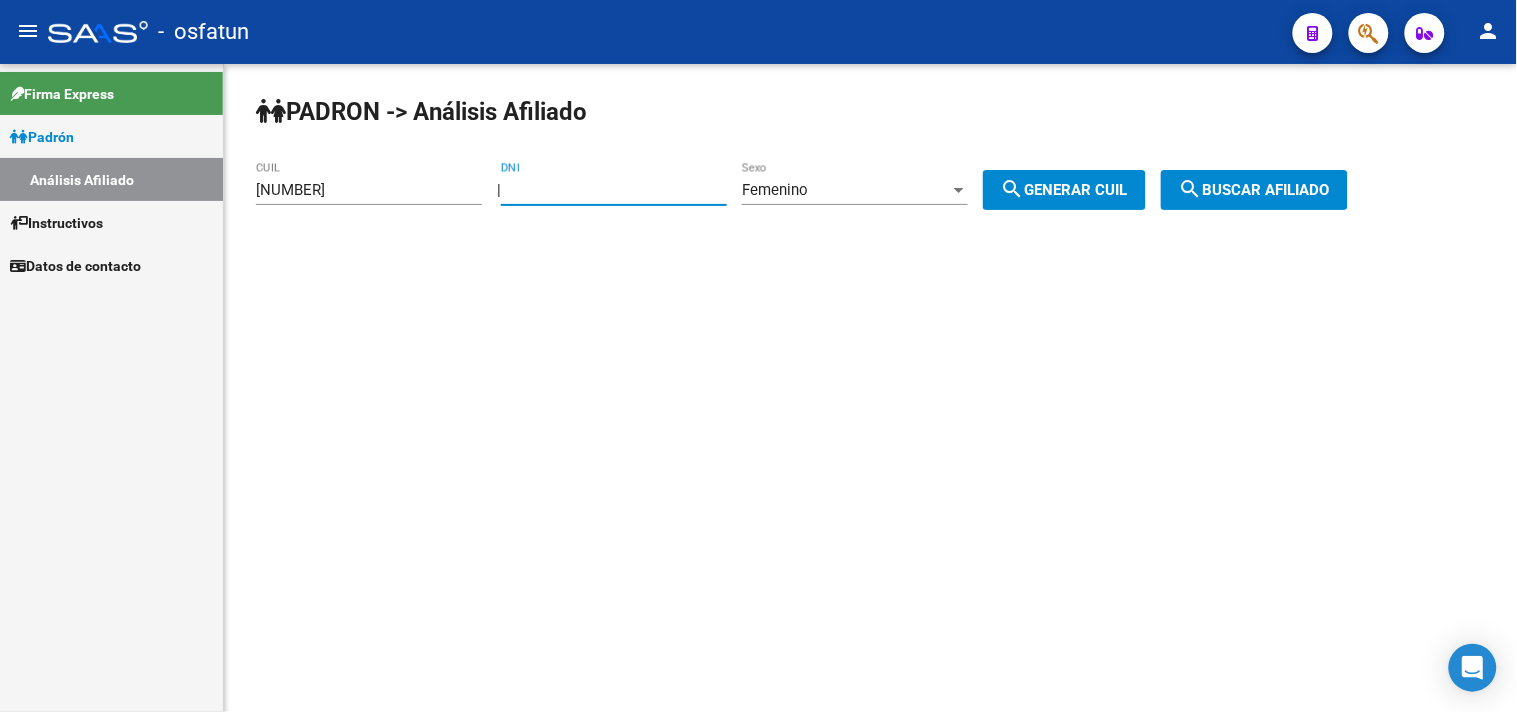 drag, startPoint x: 640, startPoint y: 188, endPoint x: 412, endPoint y: 204, distance: 228.56071 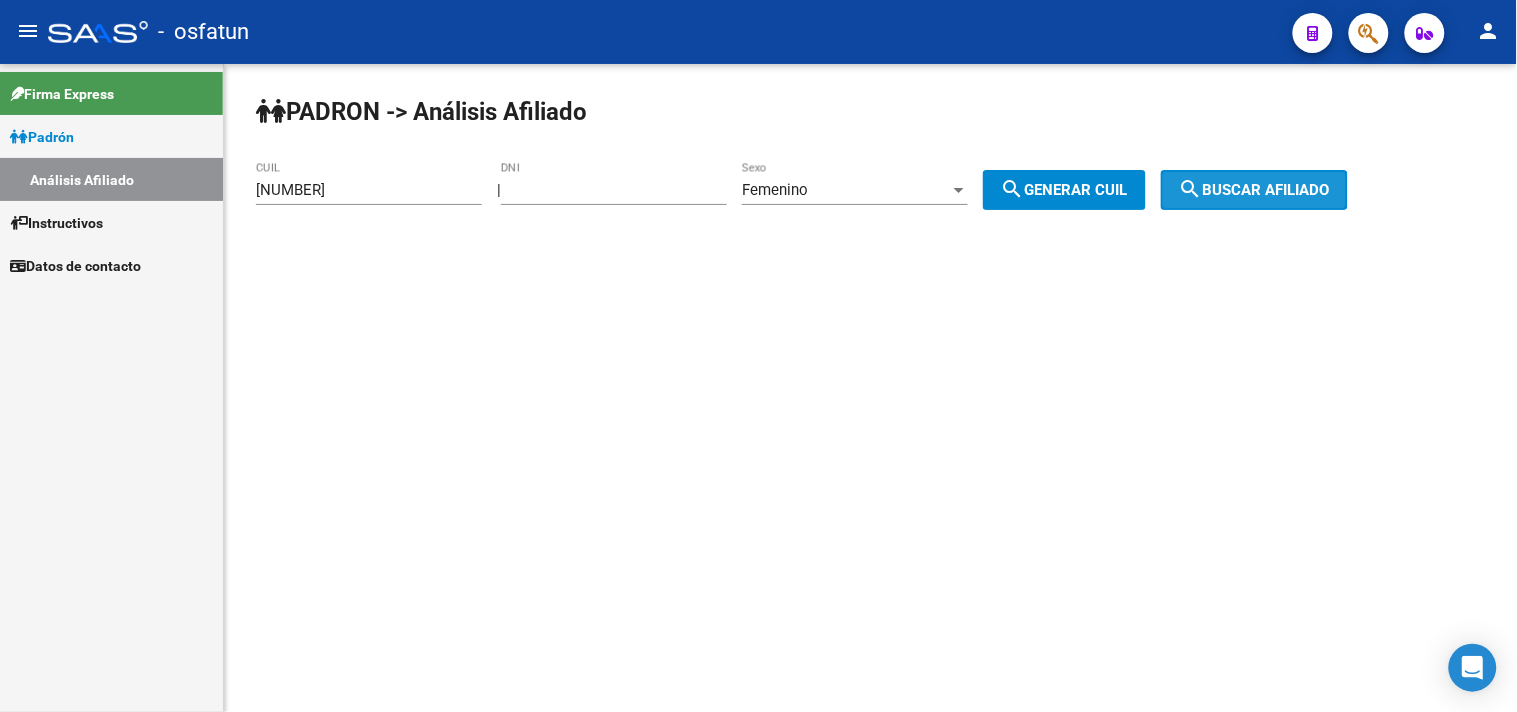click on "search  Buscar afiliado" 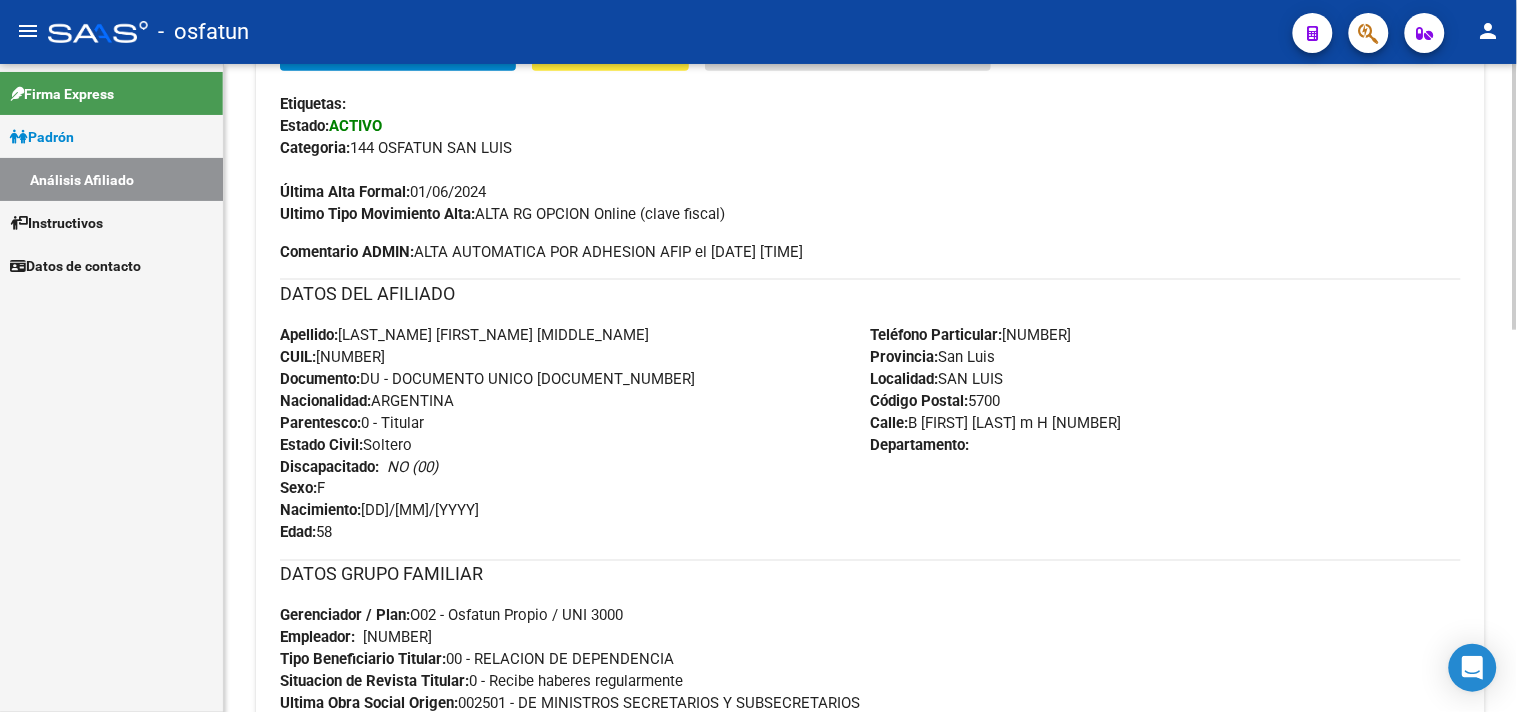 scroll, scrollTop: 930, scrollLeft: 0, axis: vertical 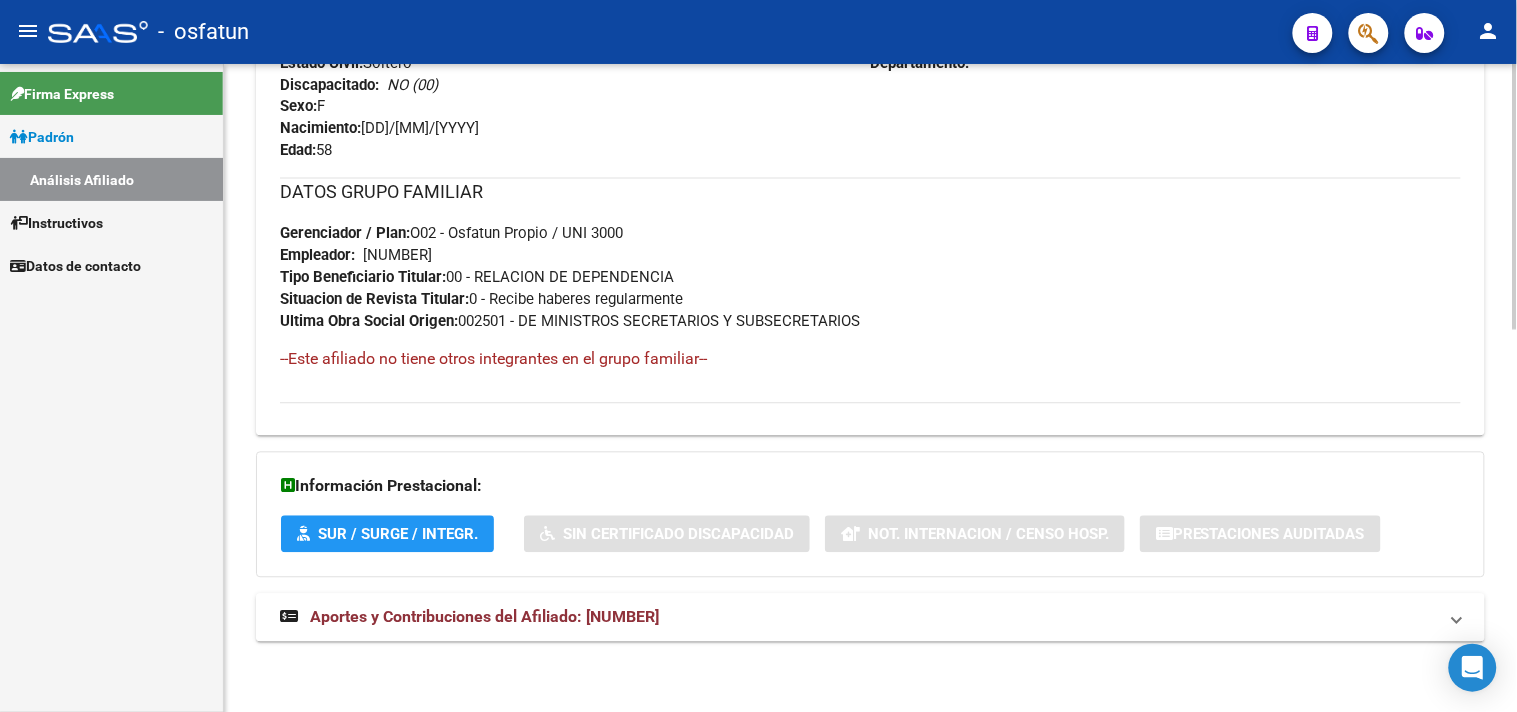 click on "Aportes y Contribuciones del Afiliado: [NUMBER]" at bounding box center (870, 618) 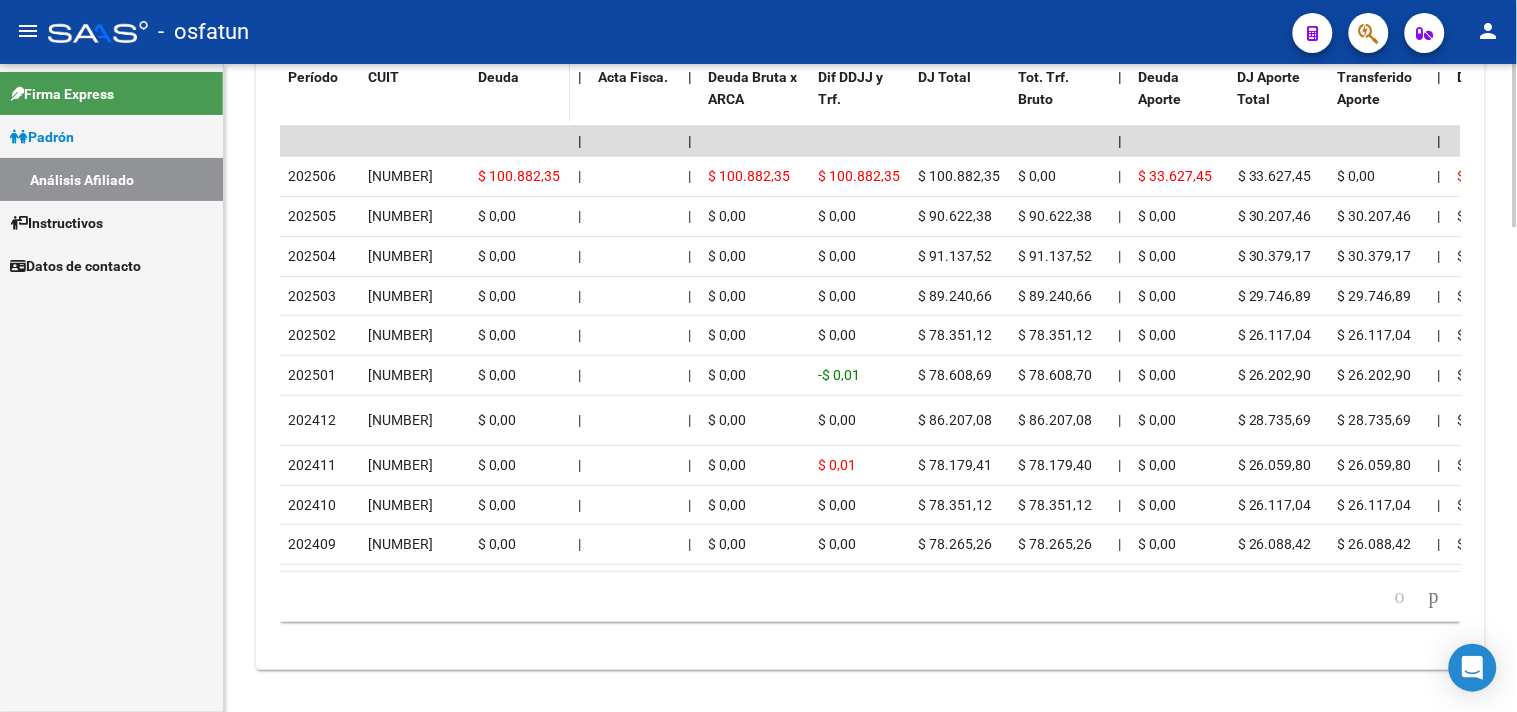 scroll, scrollTop: 1776, scrollLeft: 0, axis: vertical 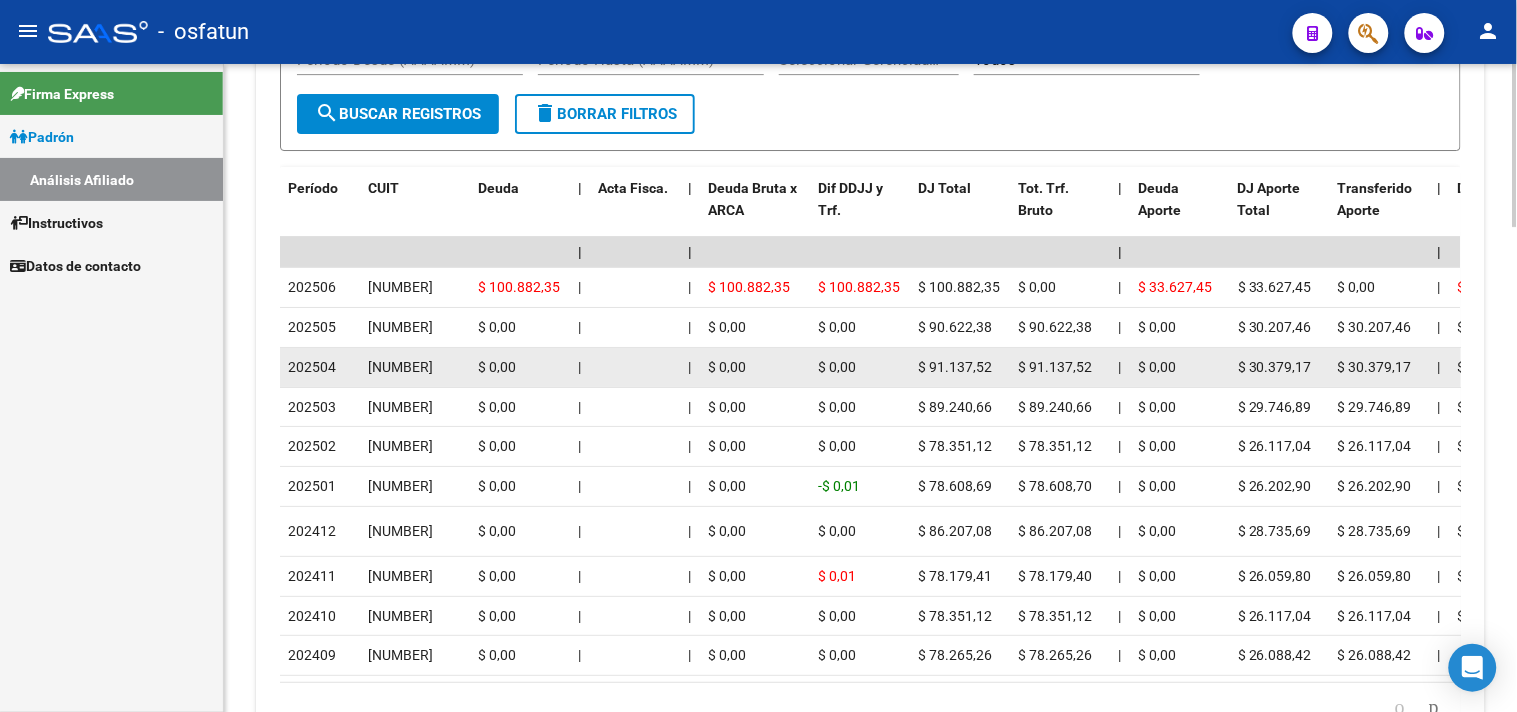 click 